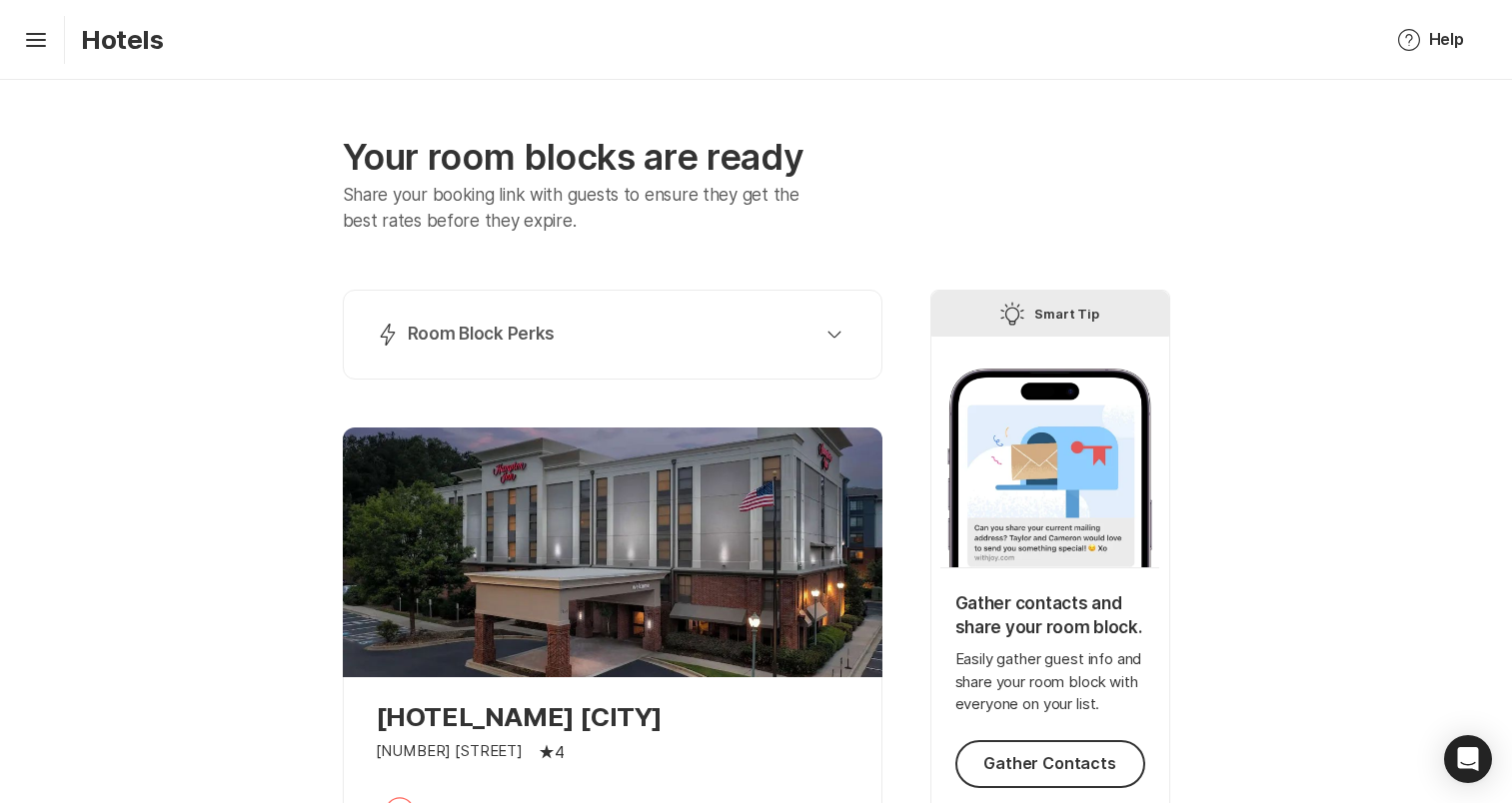 scroll, scrollTop: 0, scrollLeft: 0, axis: both 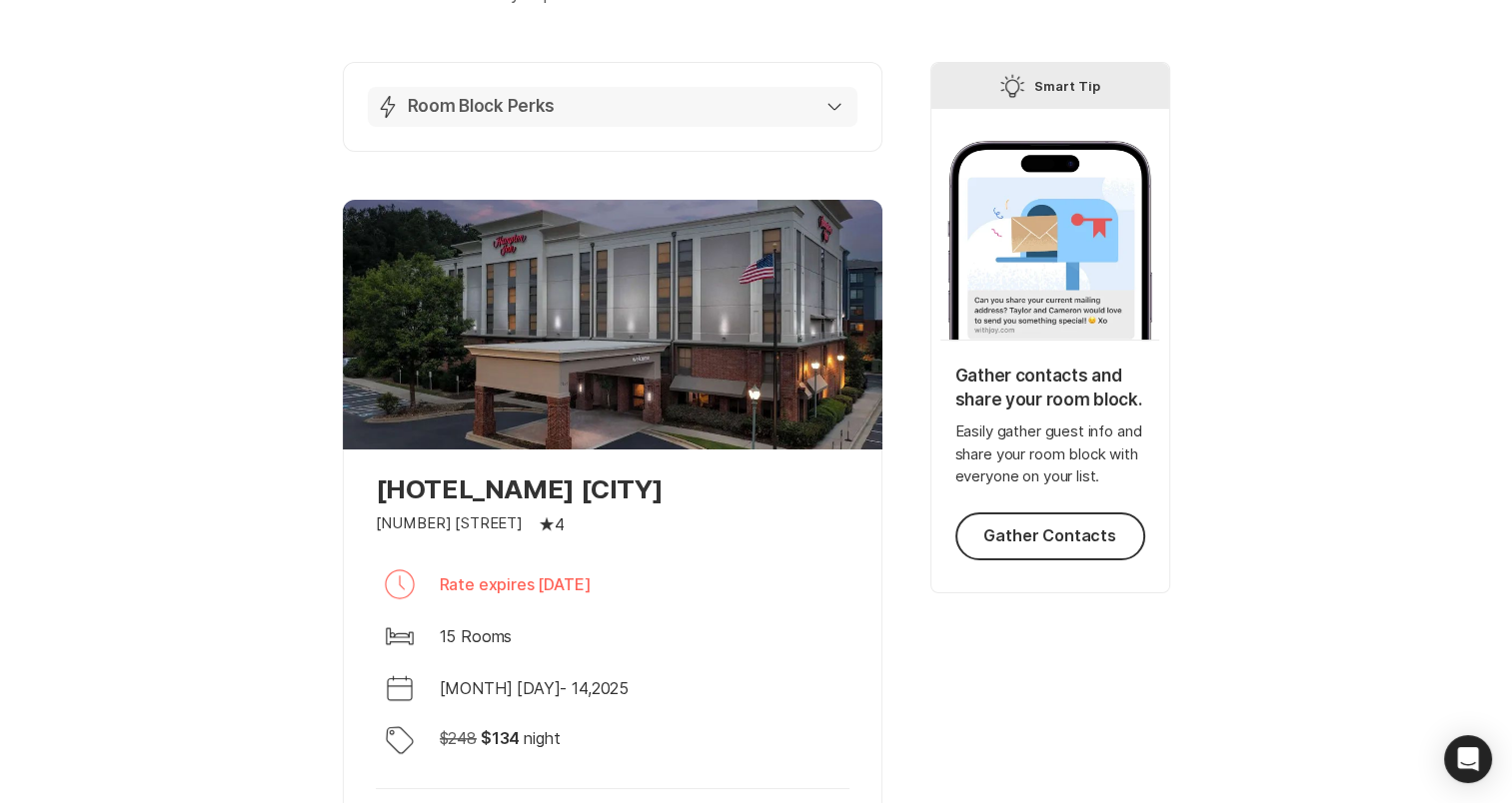 click 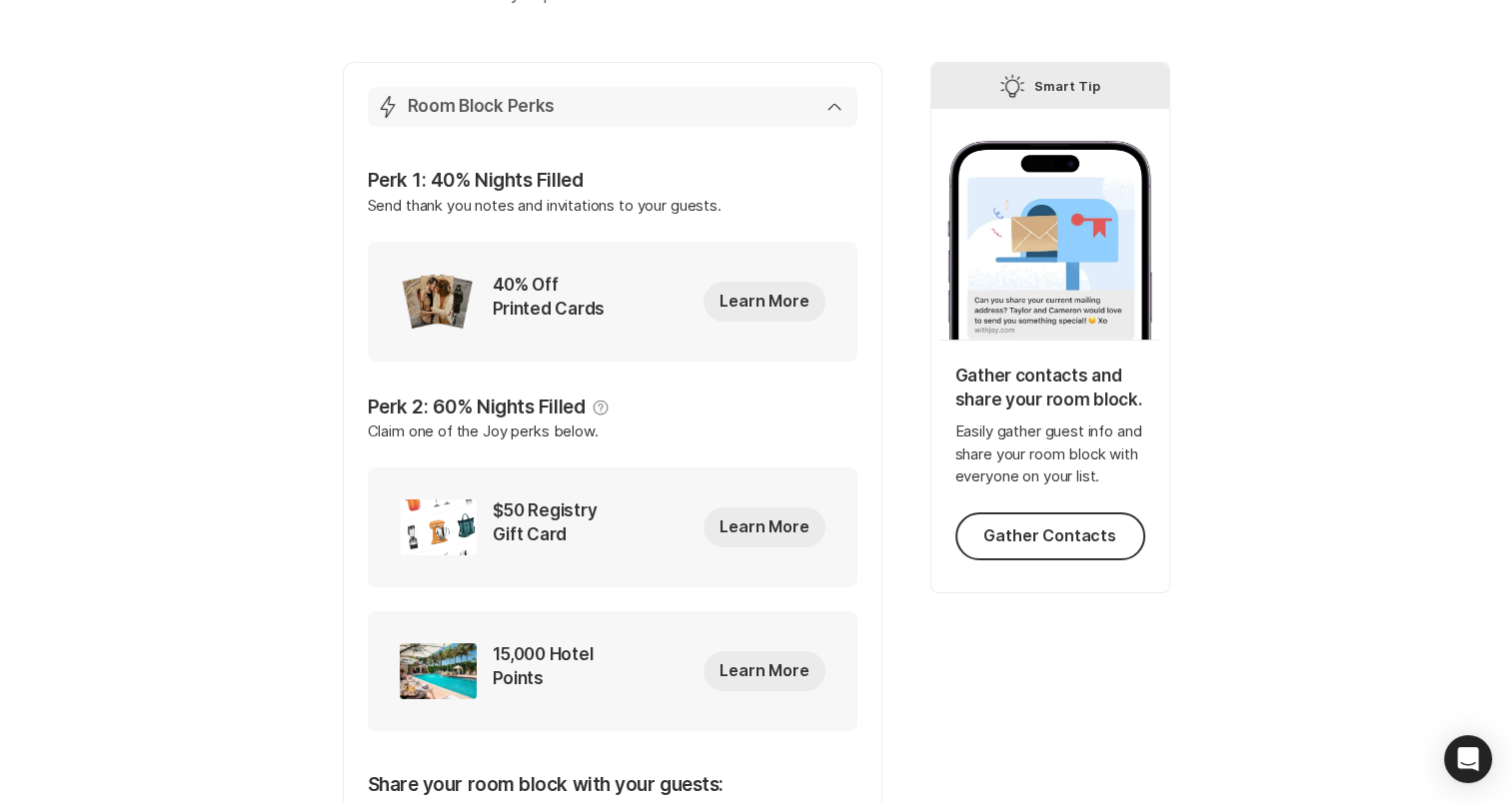 click 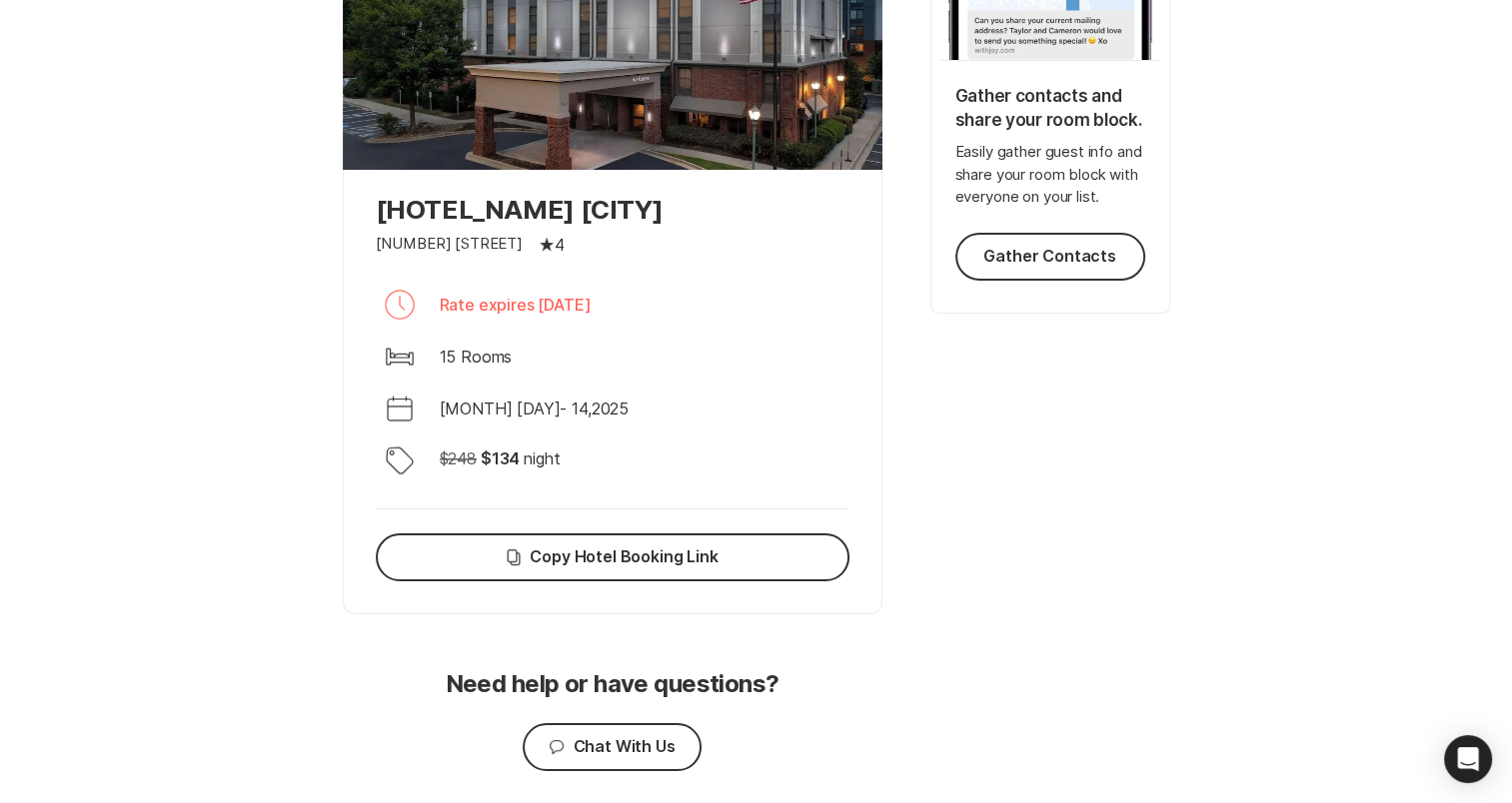 scroll, scrollTop: 523, scrollLeft: 0, axis: vertical 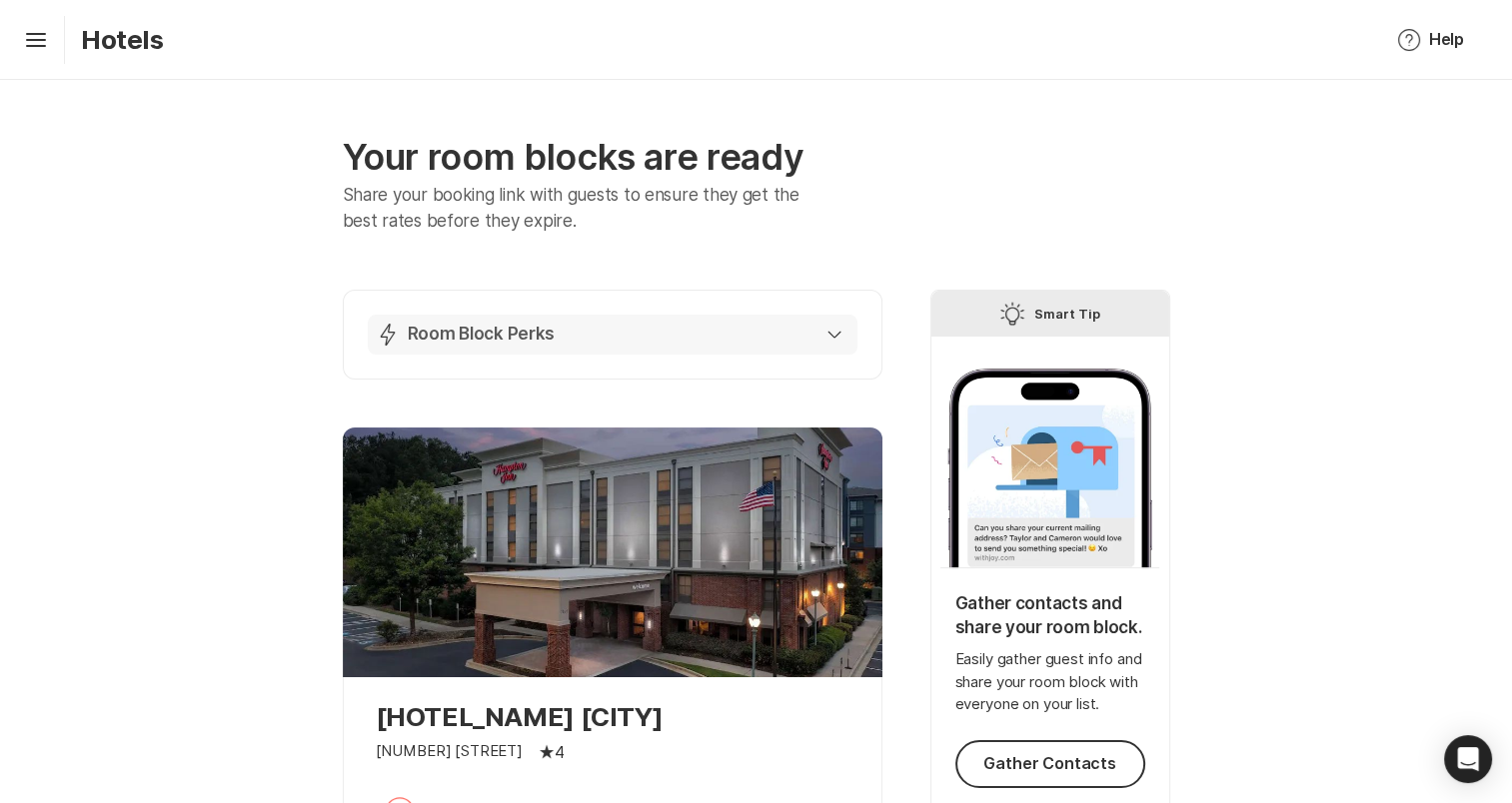 click on "Lightning Bolt Room Block Perks" at bounding box center (613, 335) 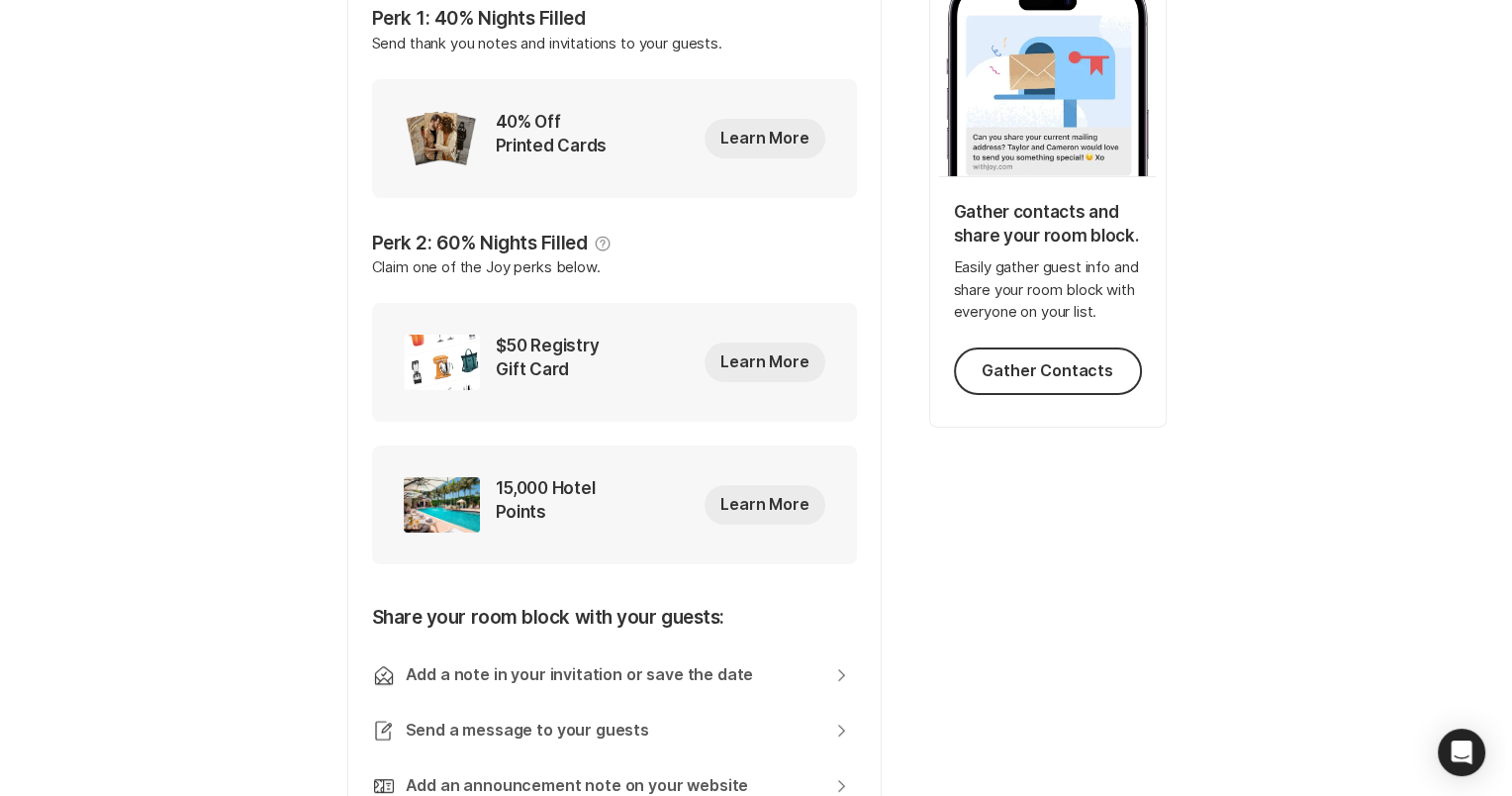 scroll, scrollTop: 0, scrollLeft: 0, axis: both 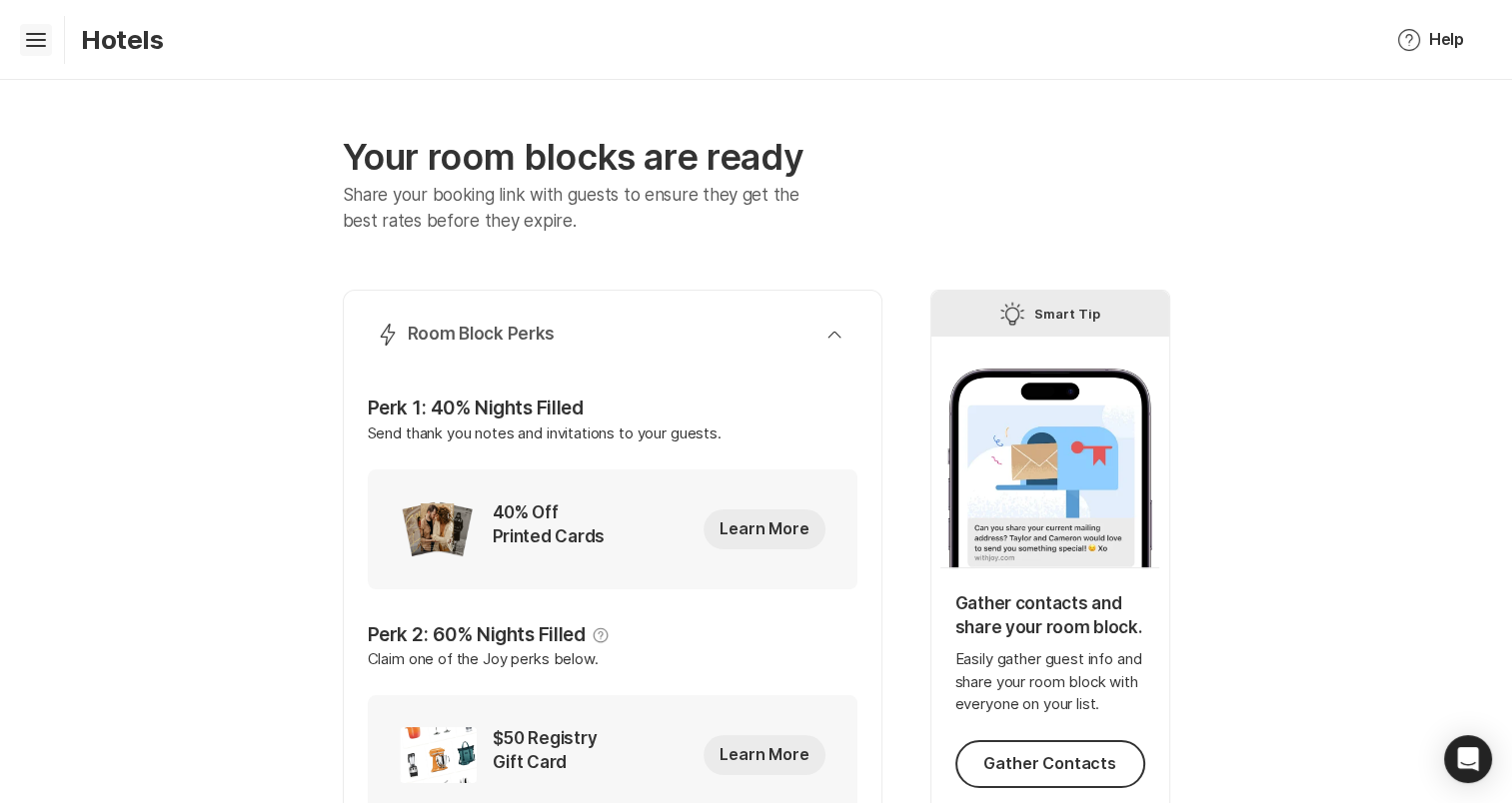 click on "Hamburger" 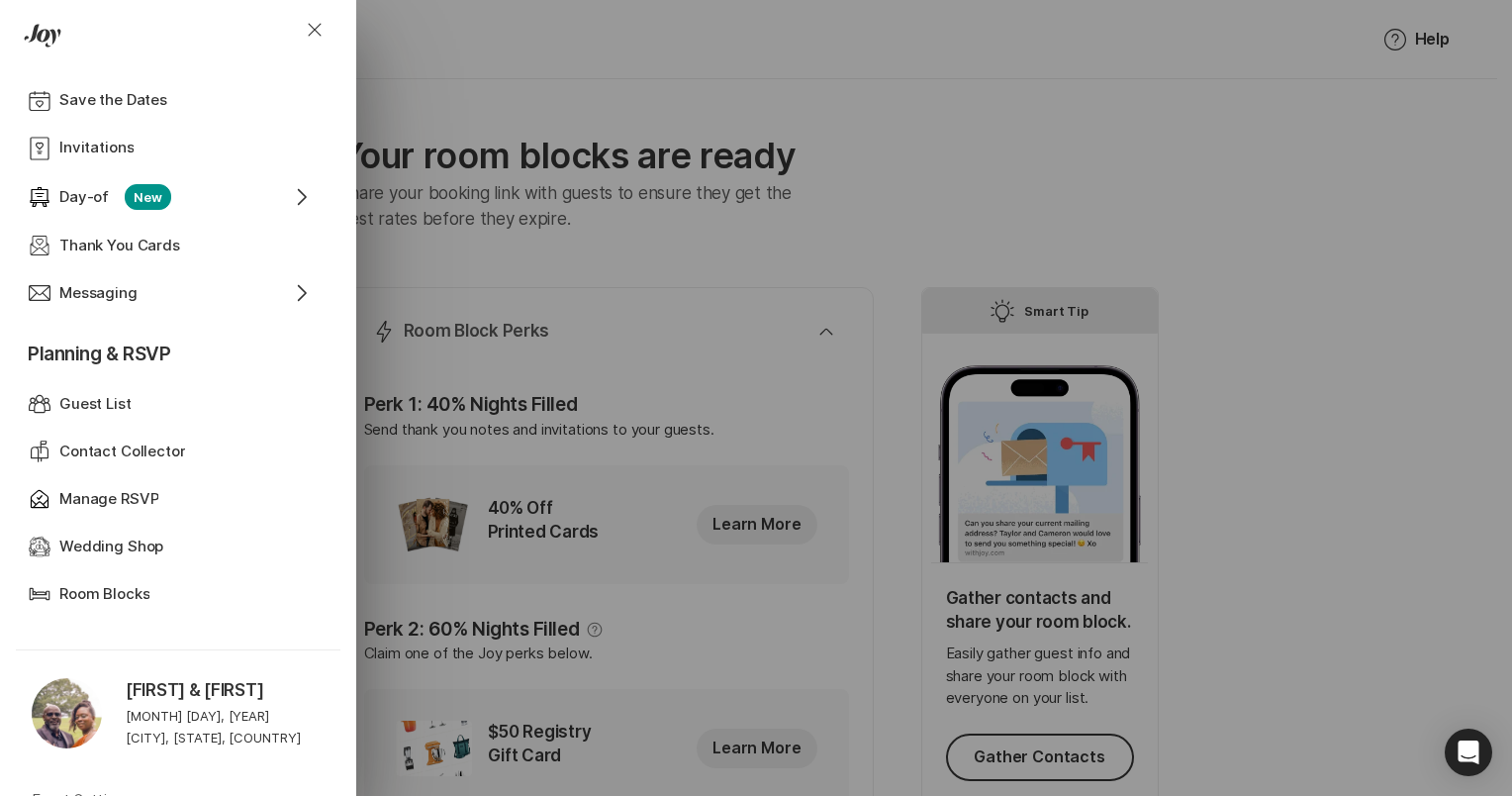 scroll, scrollTop: 665, scrollLeft: 0, axis: vertical 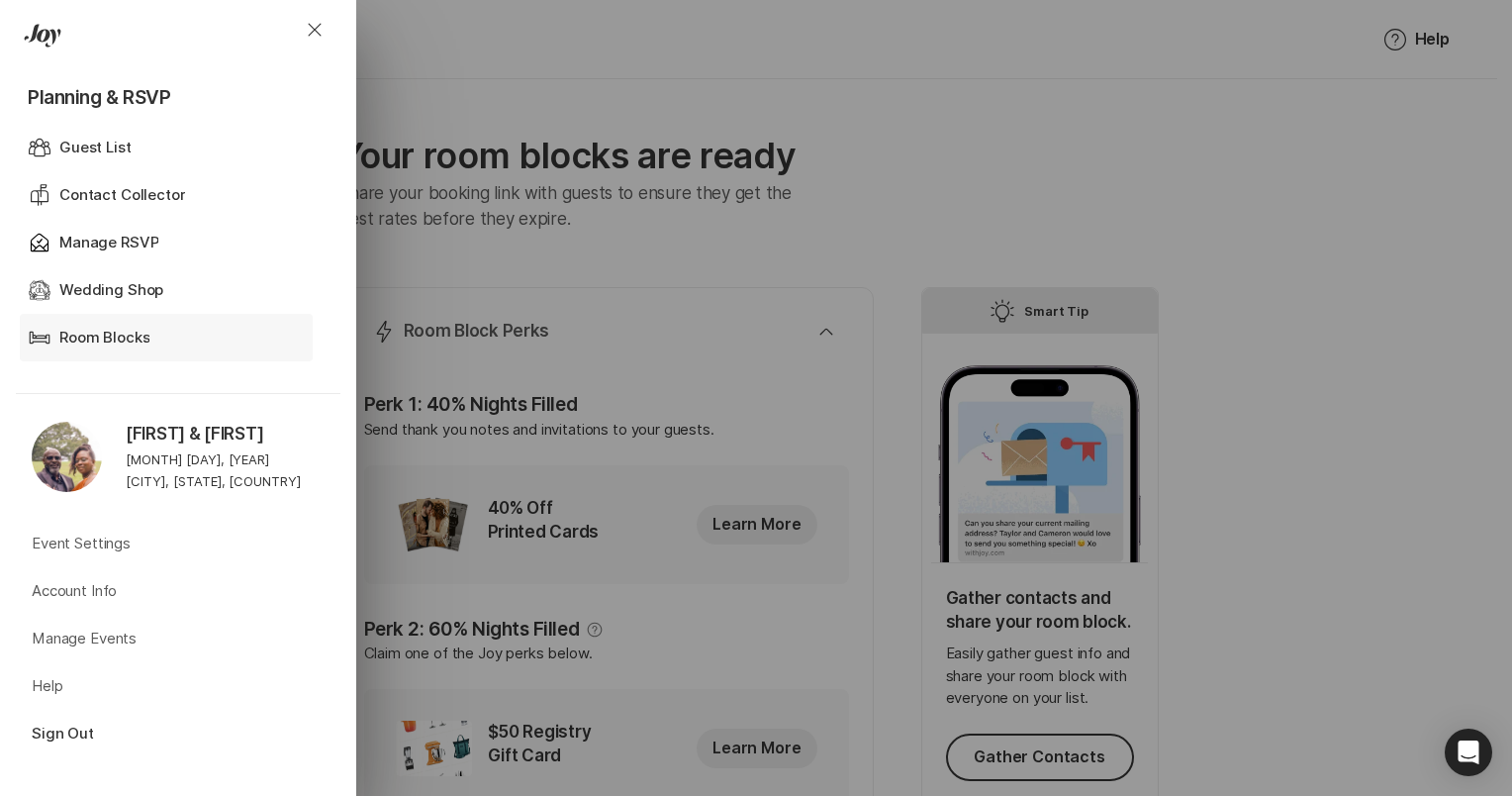 click on "Room Blocks" at bounding box center (104, 338) 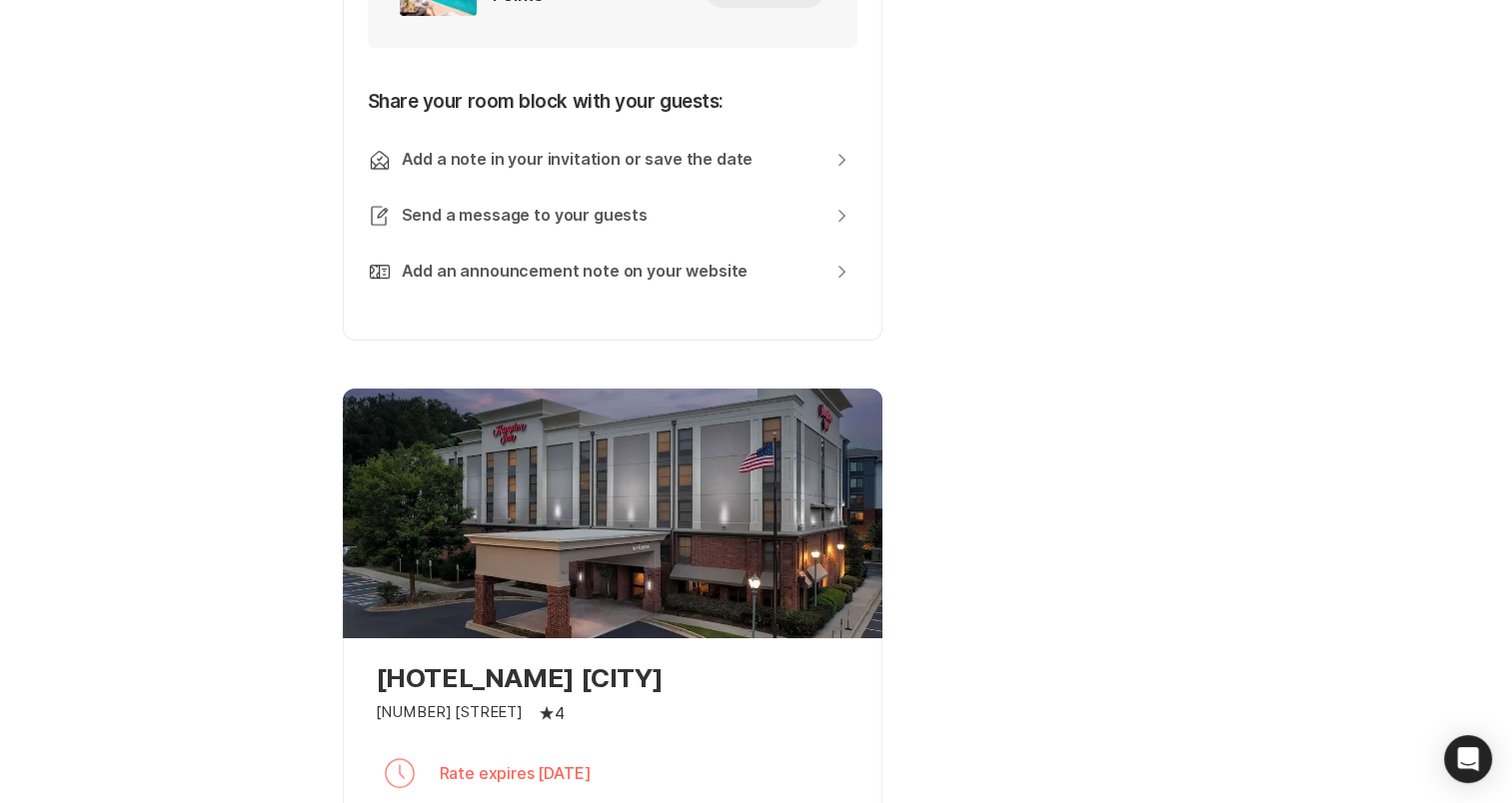 scroll, scrollTop: 918, scrollLeft: 0, axis: vertical 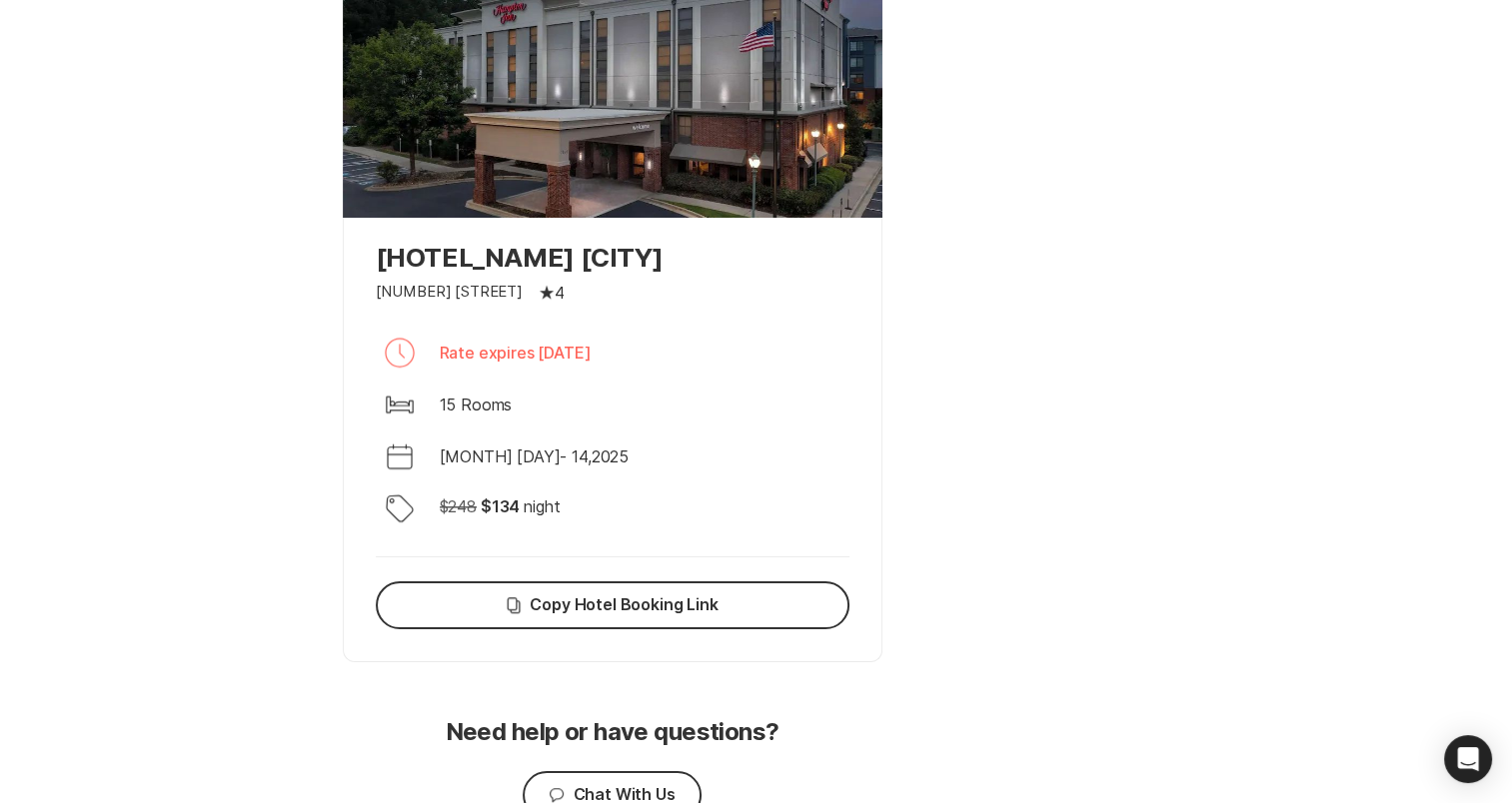click on "Rate expires [DATE]" at bounding box center [516, 353] 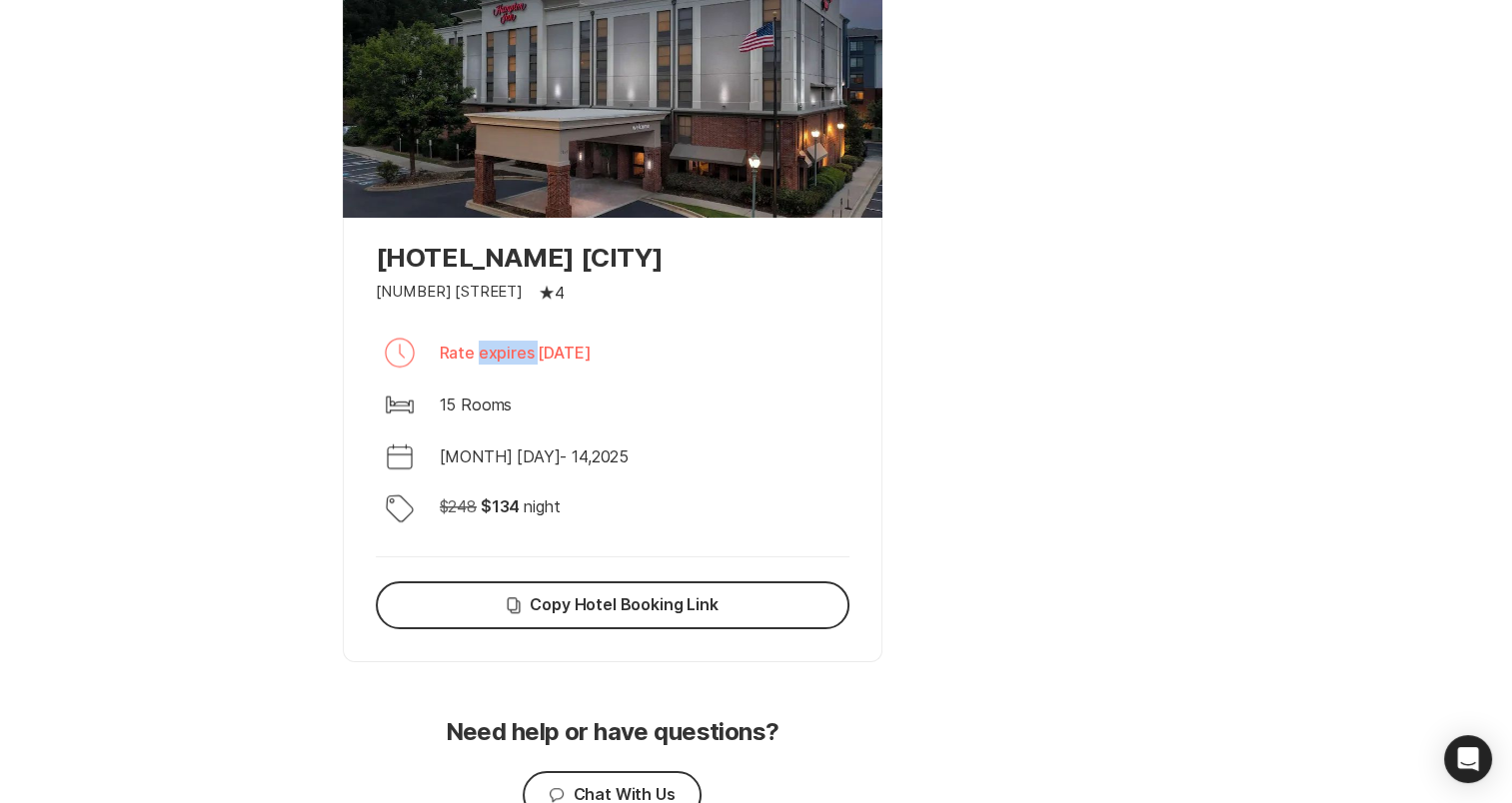 click on "Rate expires [DATE]" at bounding box center (516, 353) 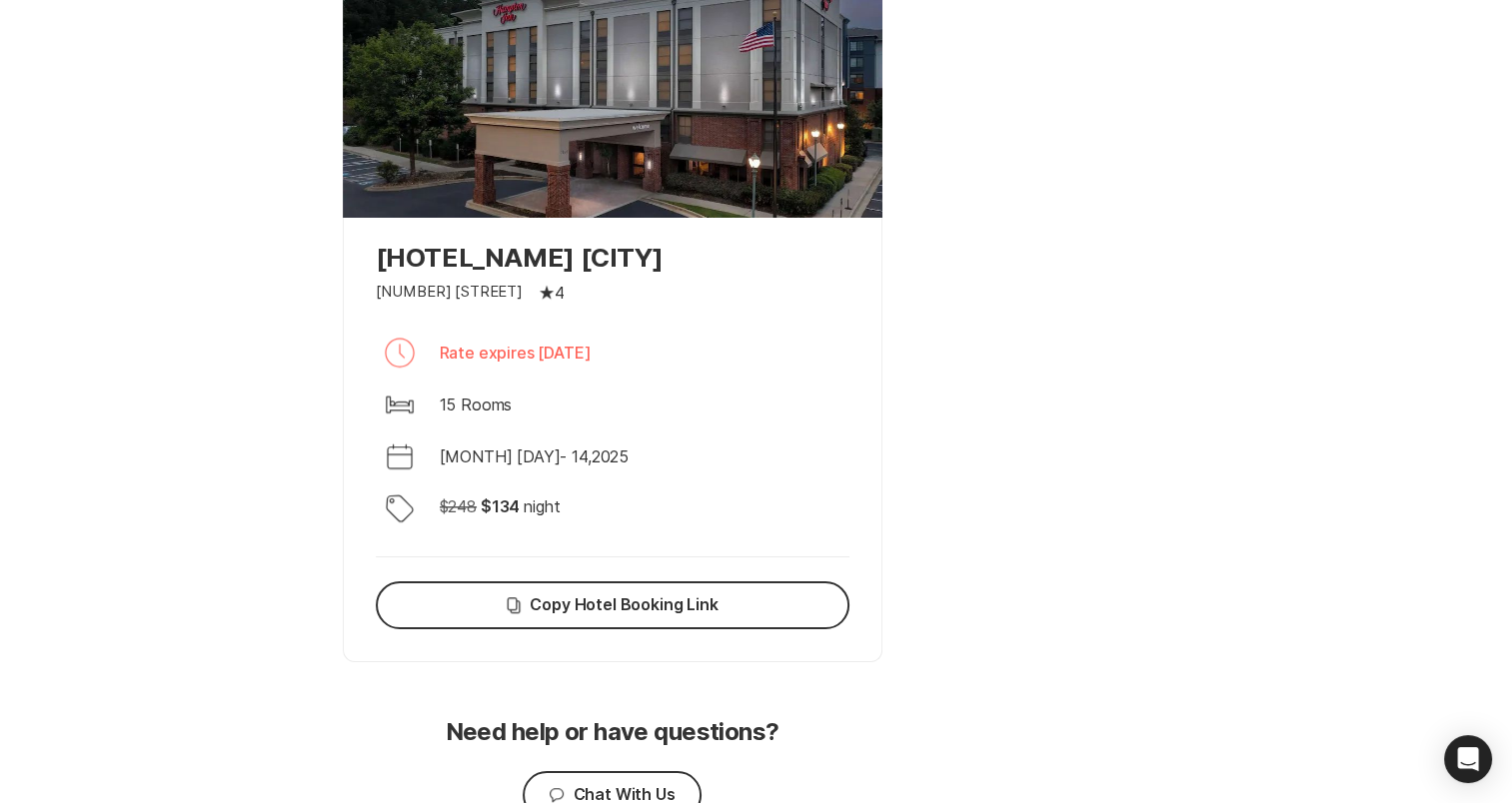 drag, startPoint x: 520, startPoint y: 349, endPoint x: 395, endPoint y: 348, distance: 125.004 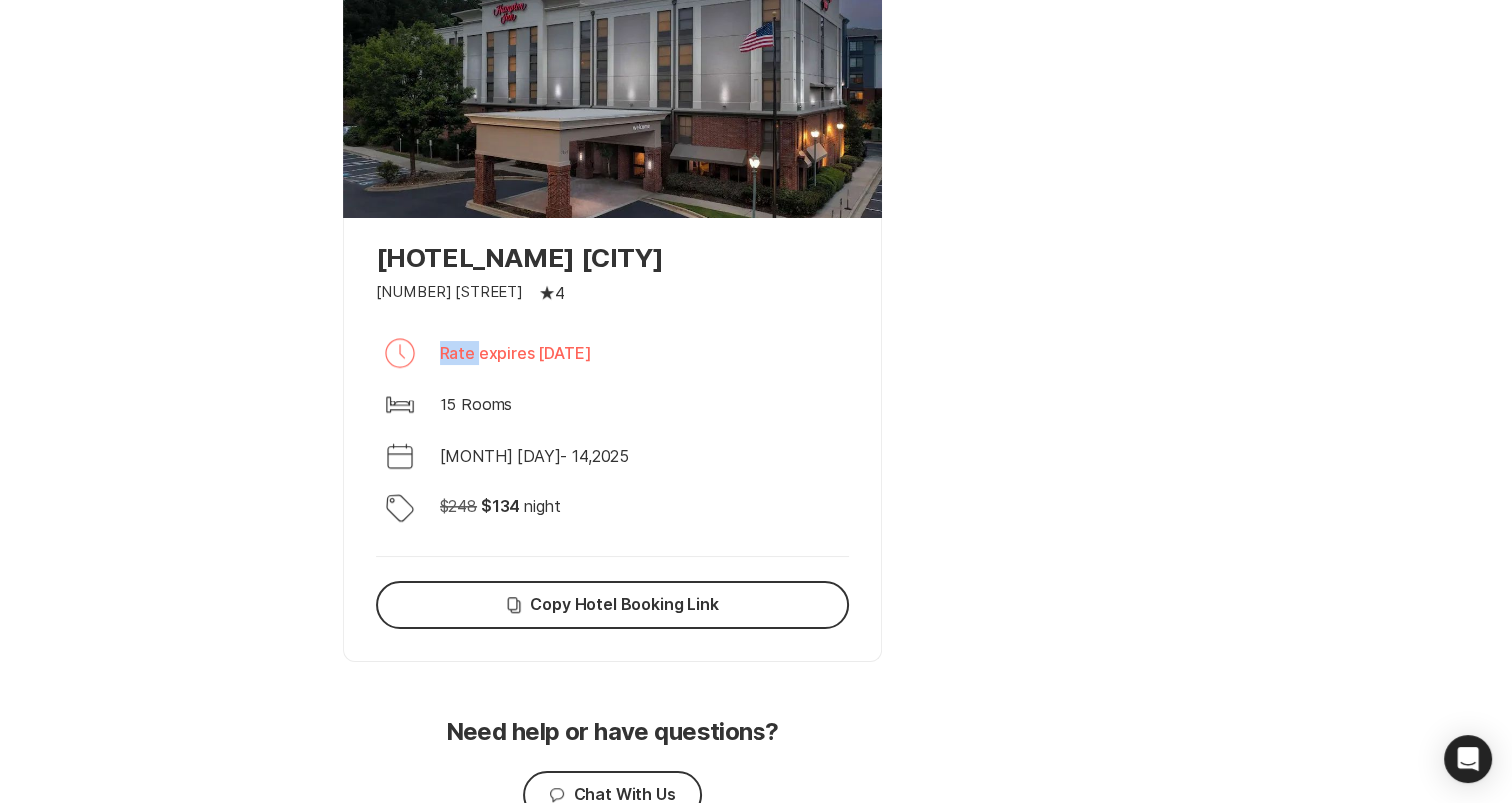 click on "Clock" 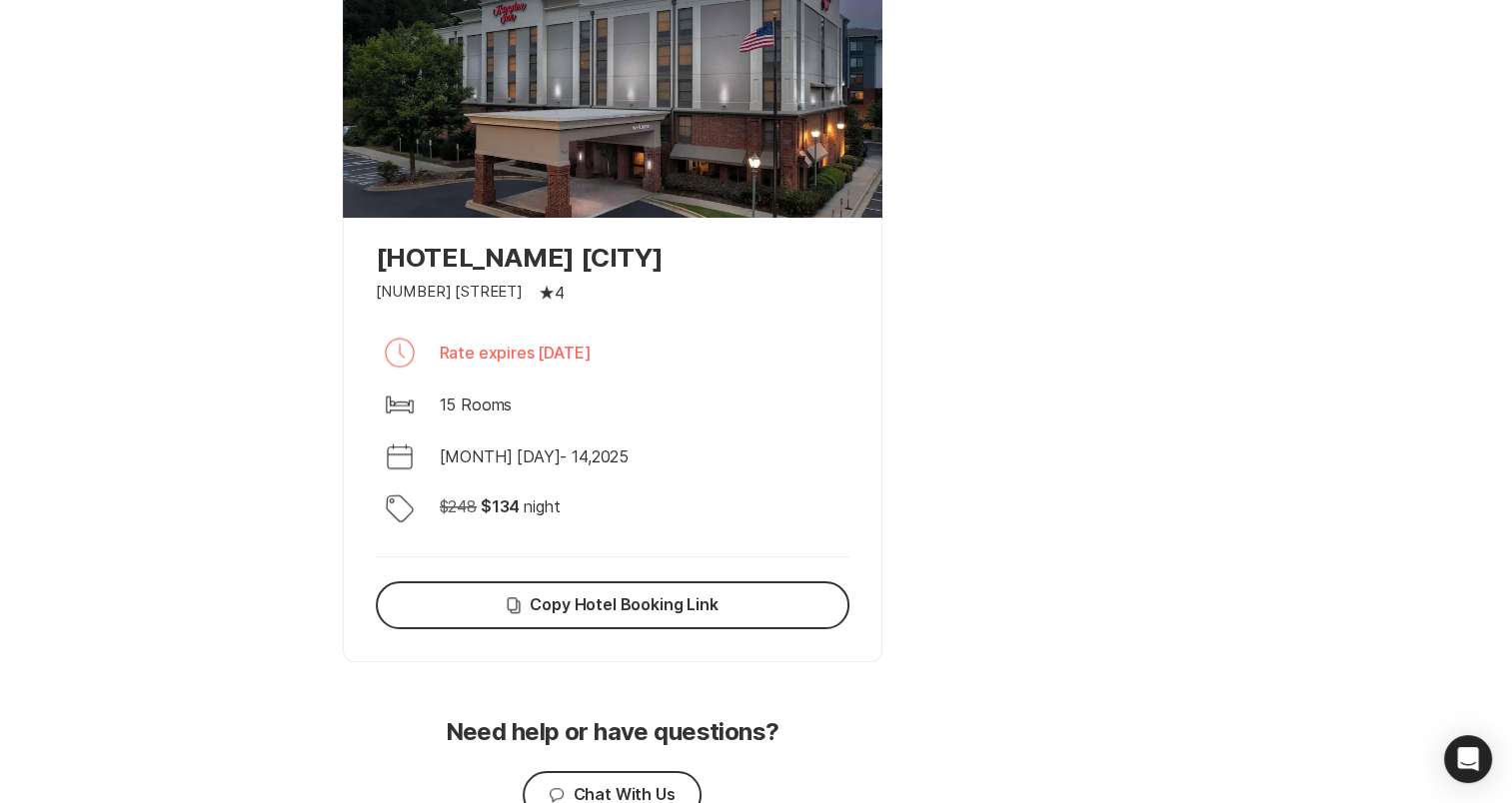 drag, startPoint x: 395, startPoint y: 348, endPoint x: 396, endPoint y: 402, distance: 54.00926 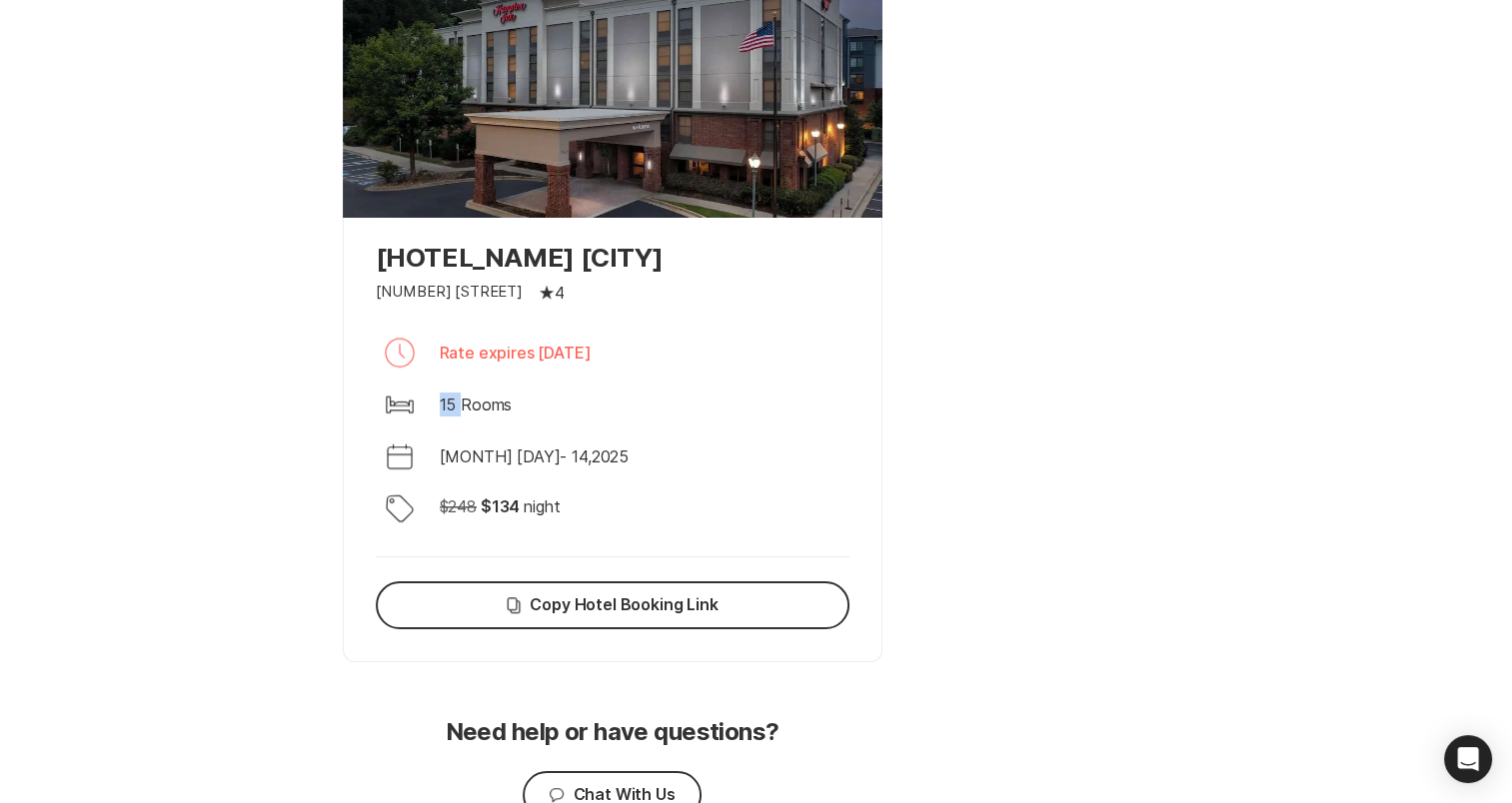 click 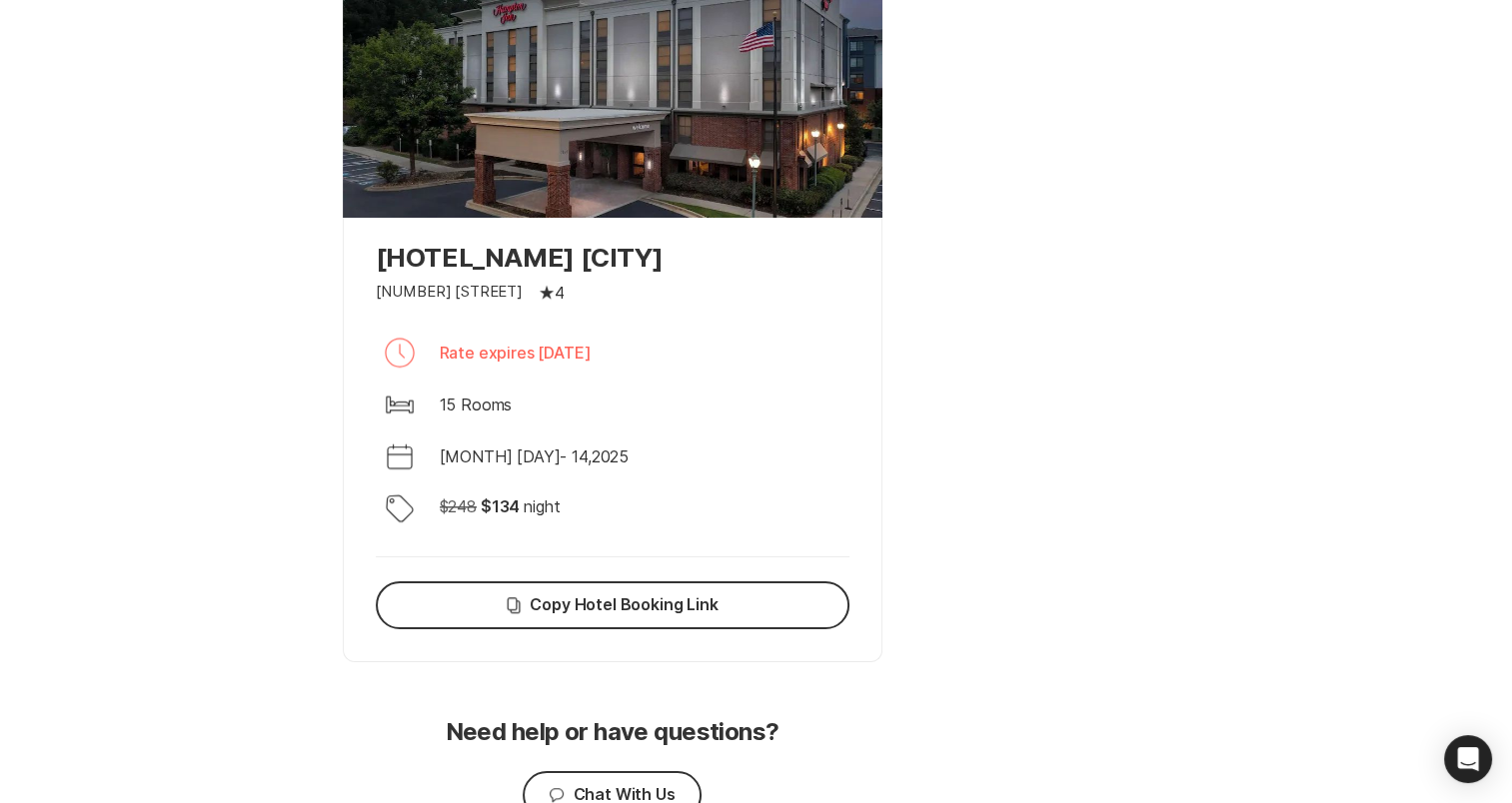click on "Bed" 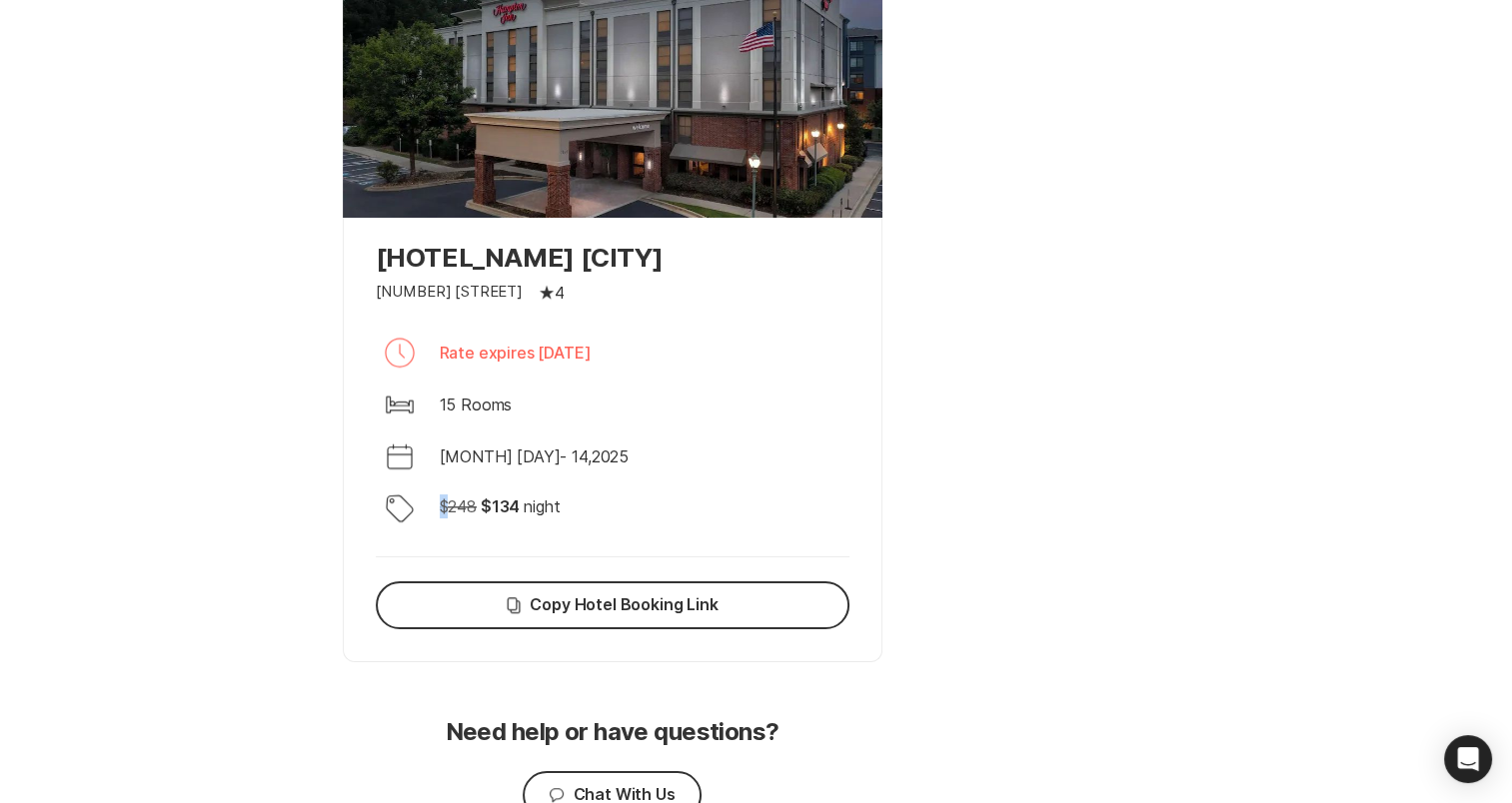 click on "Discount Tag" 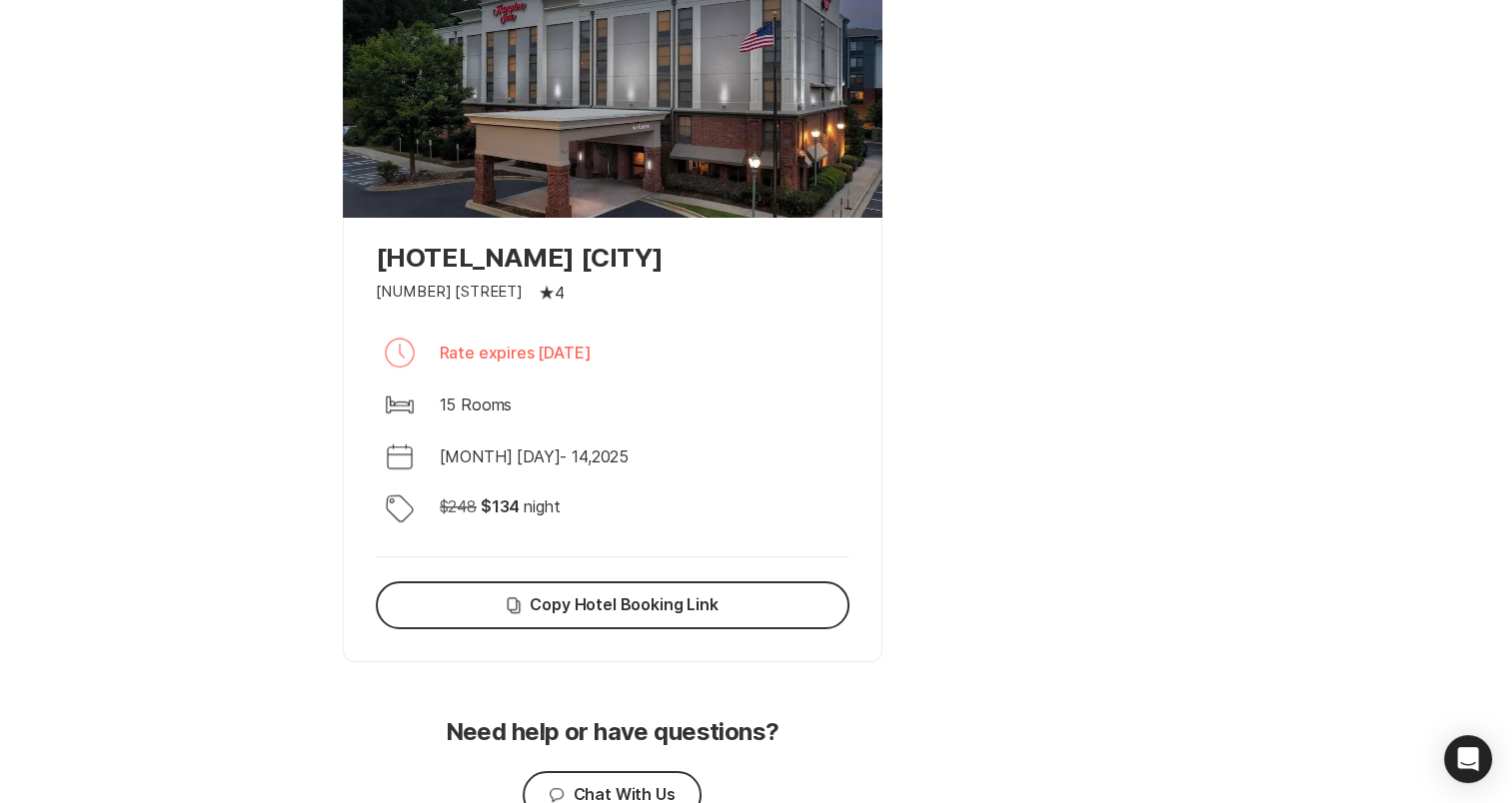 click on "Discount Tag" 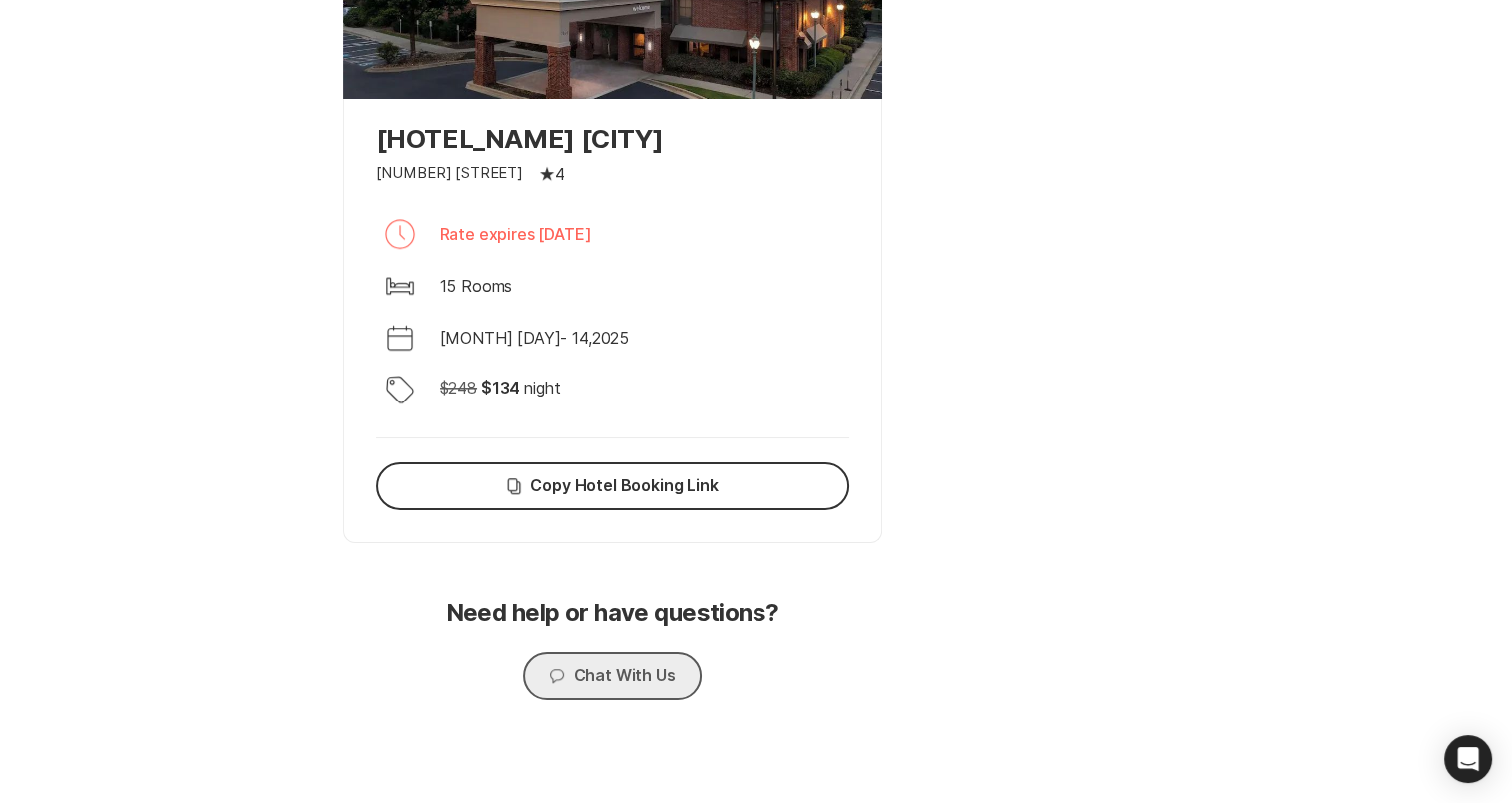 click on "Chat Chat With Us" at bounding box center (612, 676) 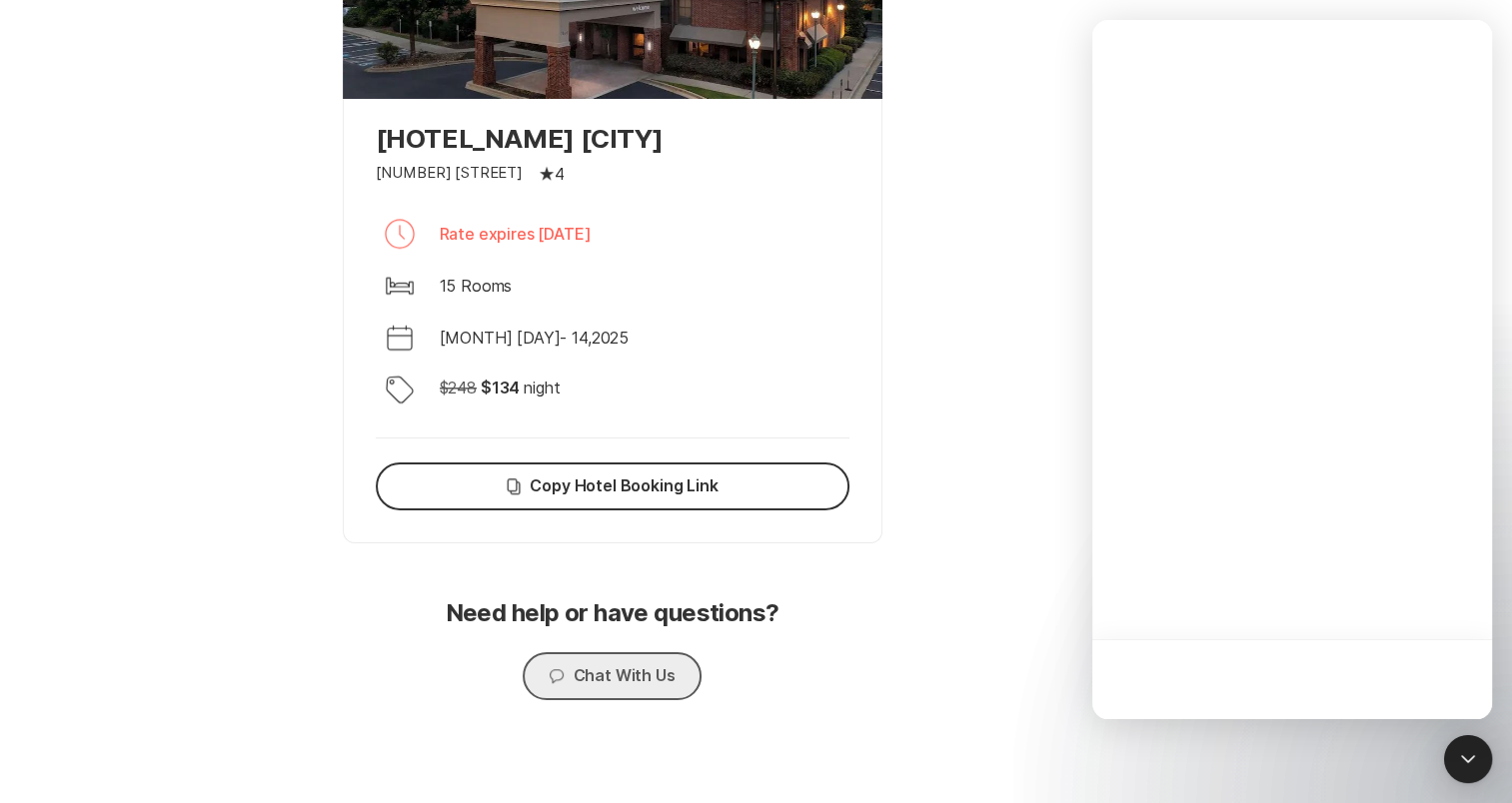 scroll, scrollTop: 0, scrollLeft: 0, axis: both 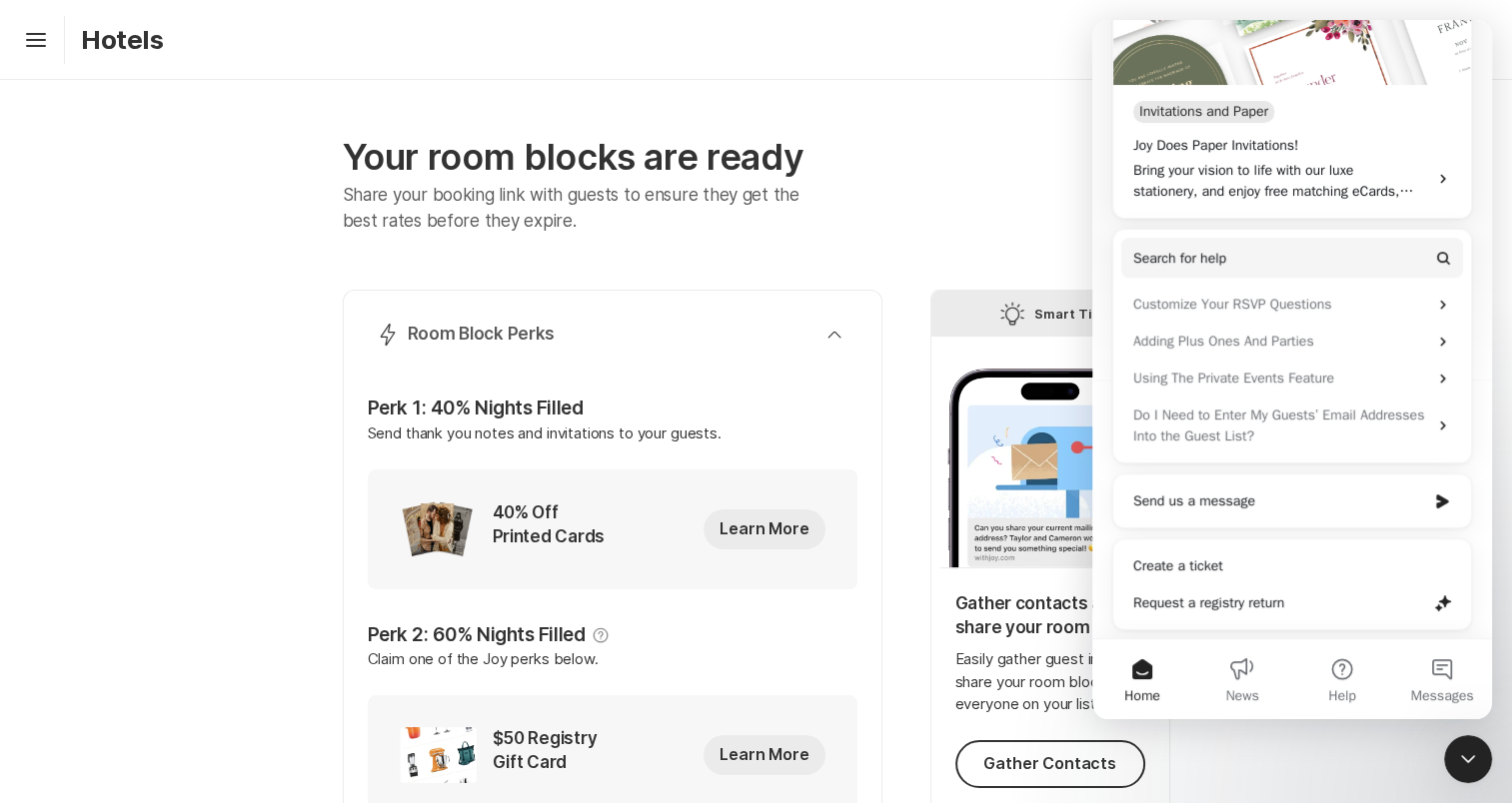 click at bounding box center [1050, 185] 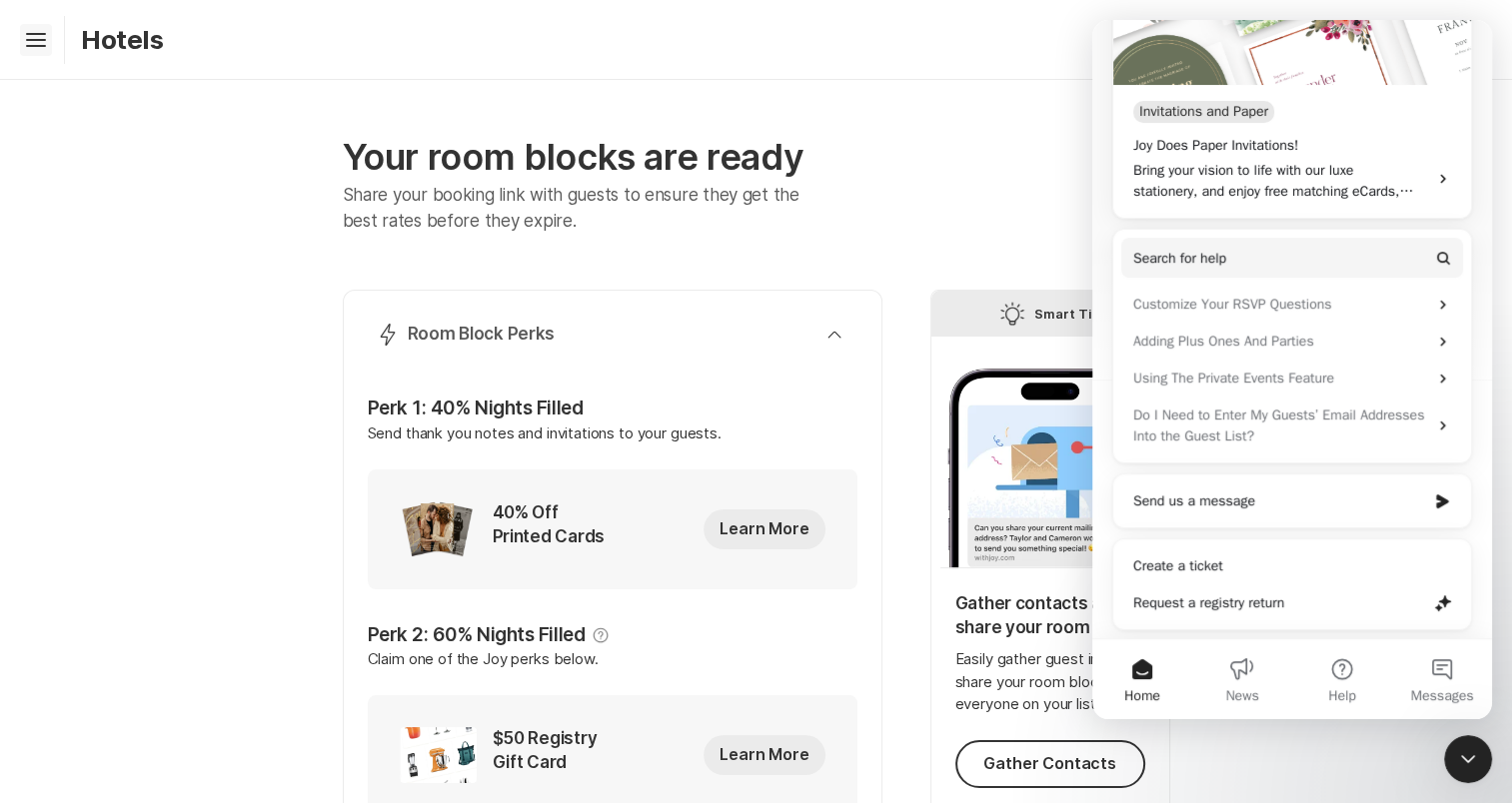 click on "Hamburger" 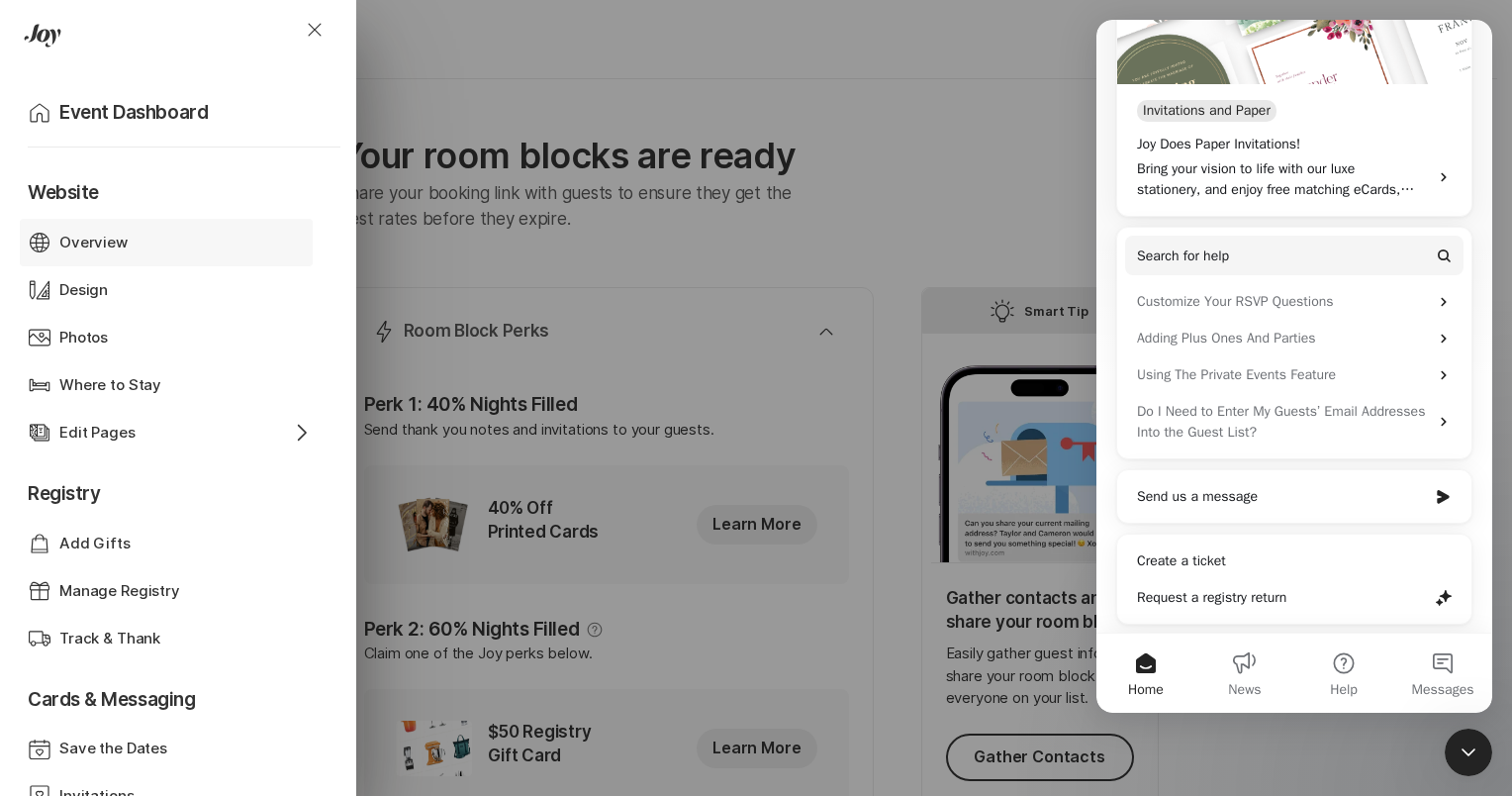 click on "Overview" at bounding box center (93, 243) 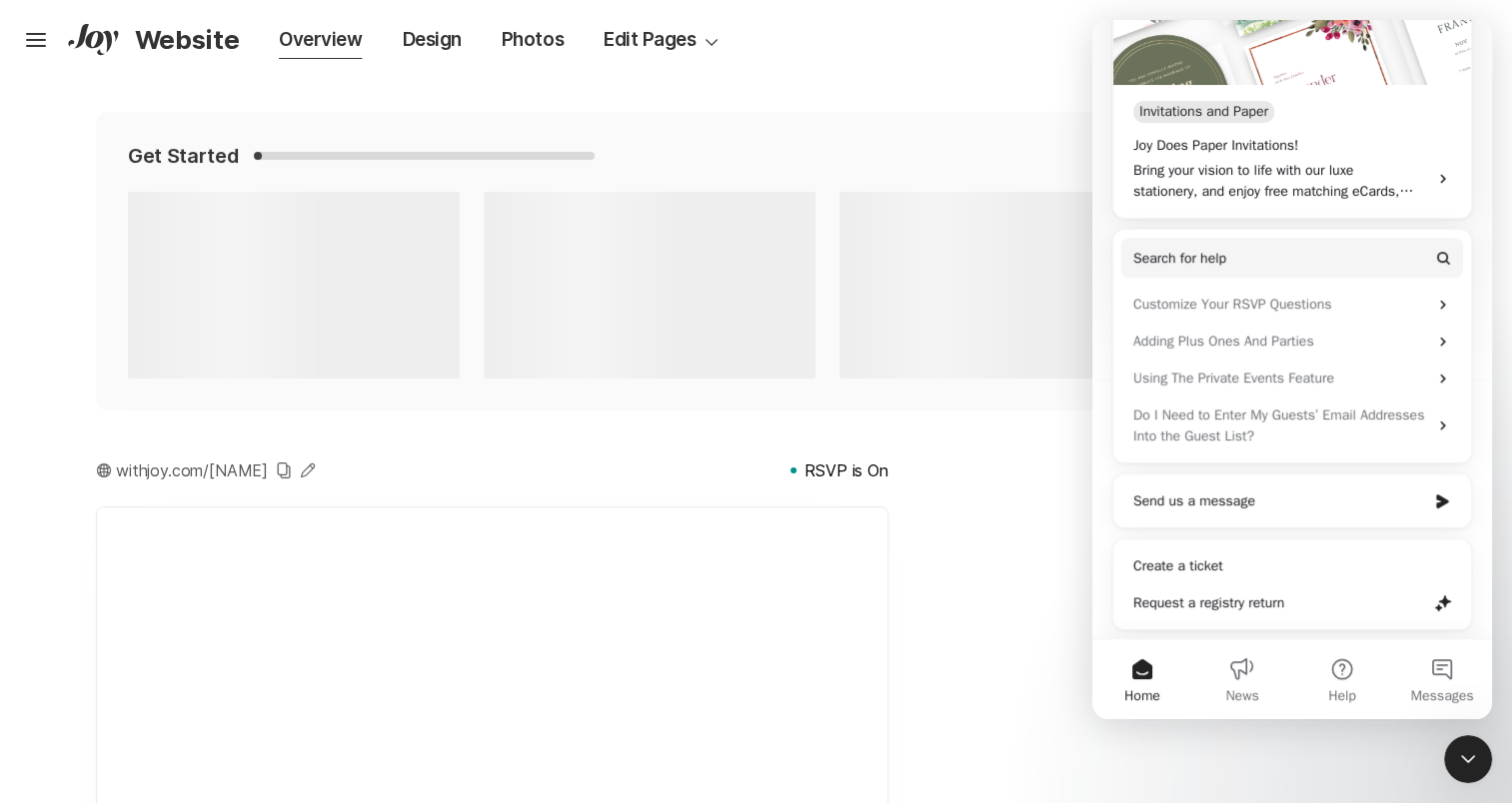 scroll, scrollTop: 0, scrollLeft: 0, axis: both 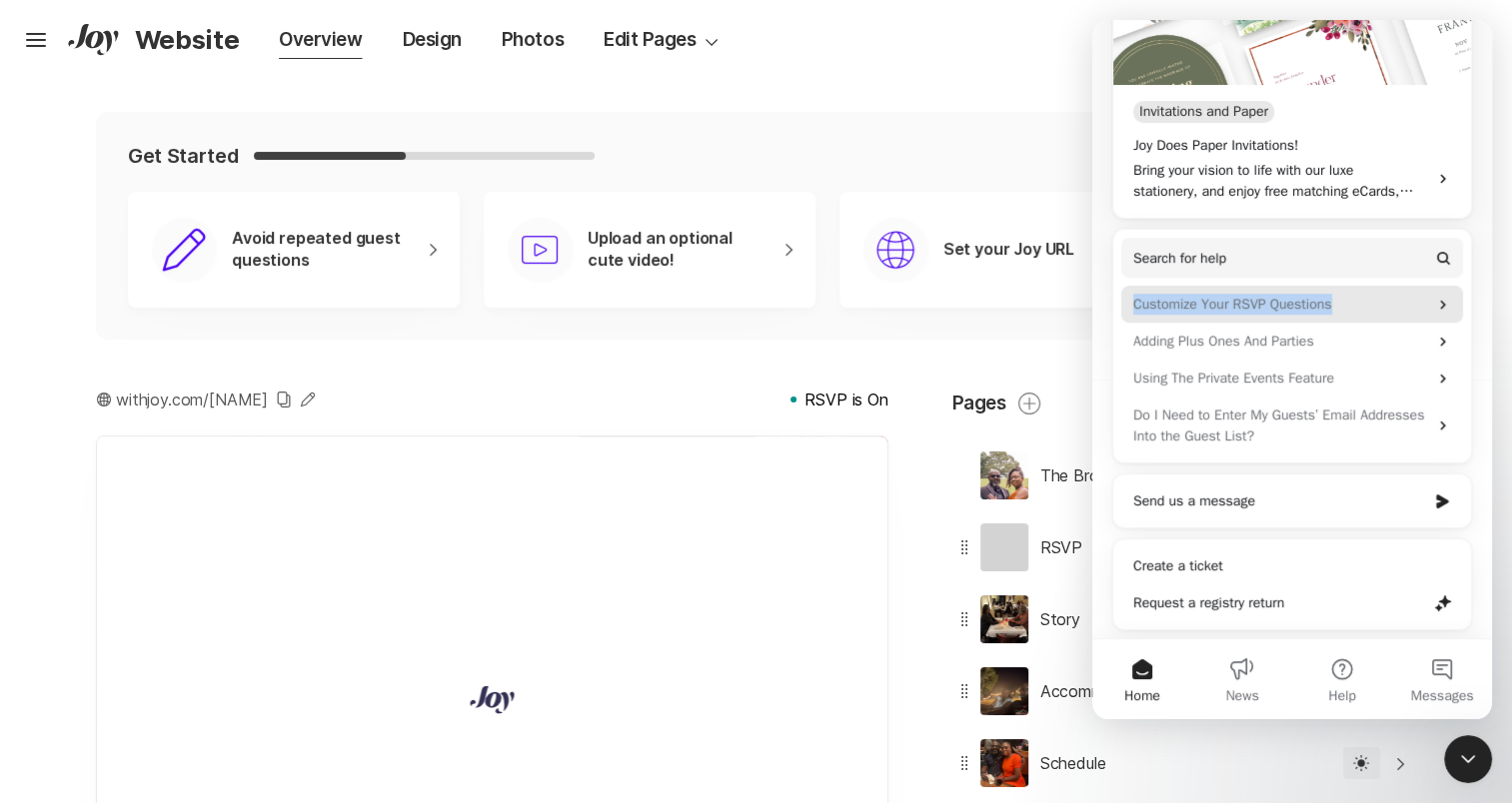 drag, startPoint x: 1109, startPoint y: 299, endPoint x: 1381, endPoint y: 303, distance: 272.02941 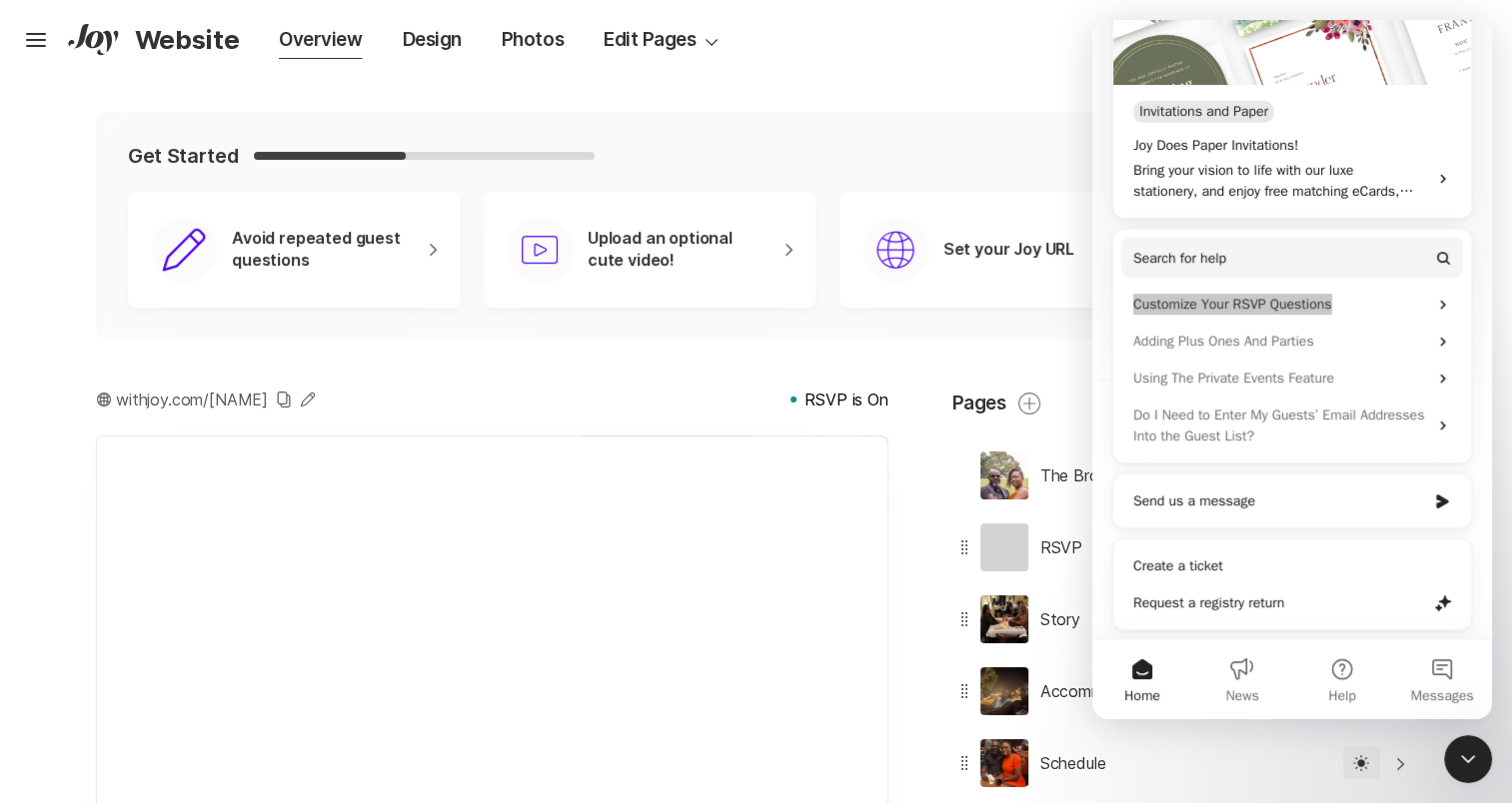 drag, startPoint x: 289, startPoint y: 283, endPoint x: 1498, endPoint y: 184, distance: 1213.0466 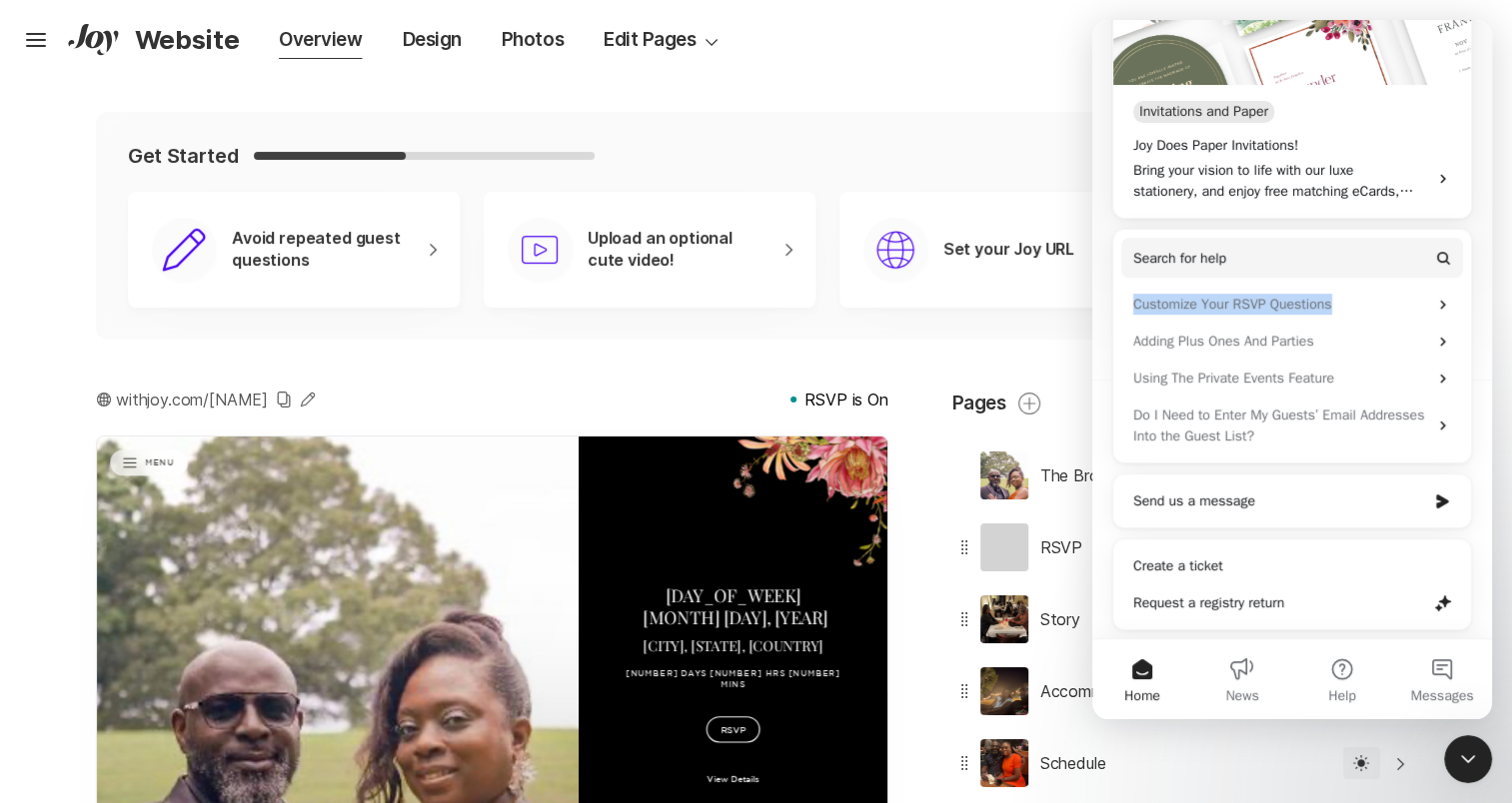 scroll, scrollTop: 0, scrollLeft: 0, axis: both 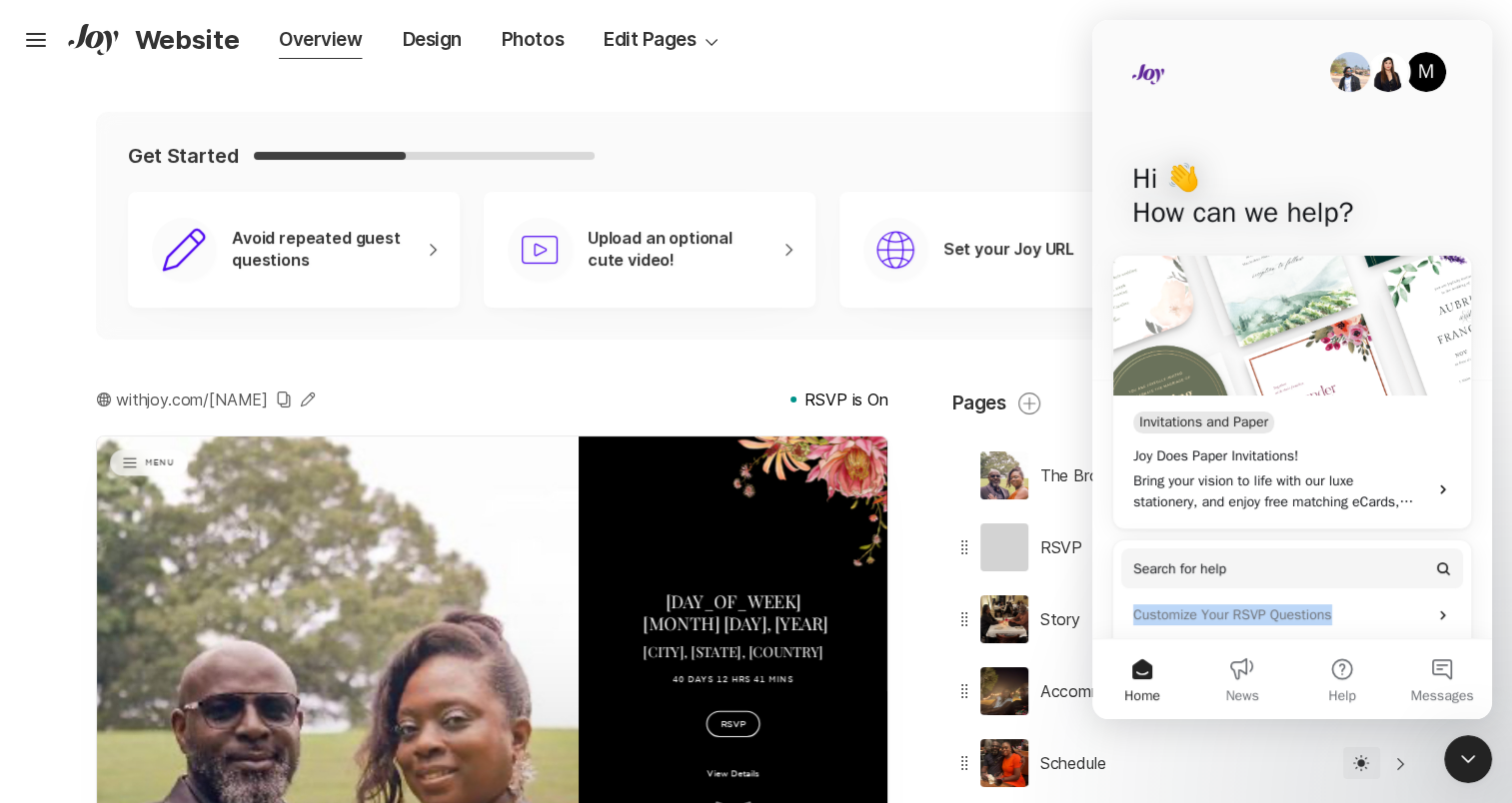 click at bounding box center (1350, 72) 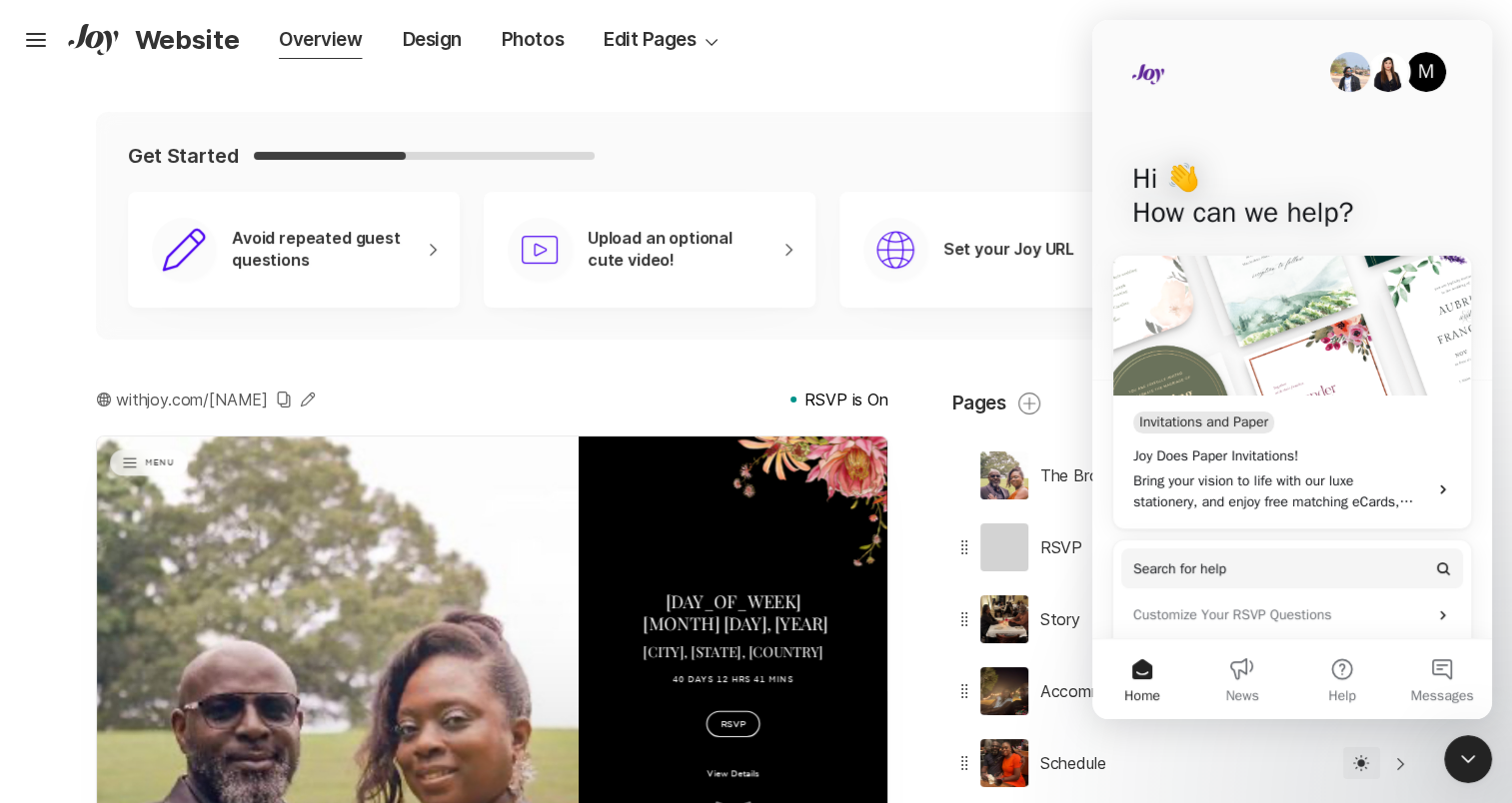 click on "M Hi 👋 How can we help?" at bounding box center (1292, 200) 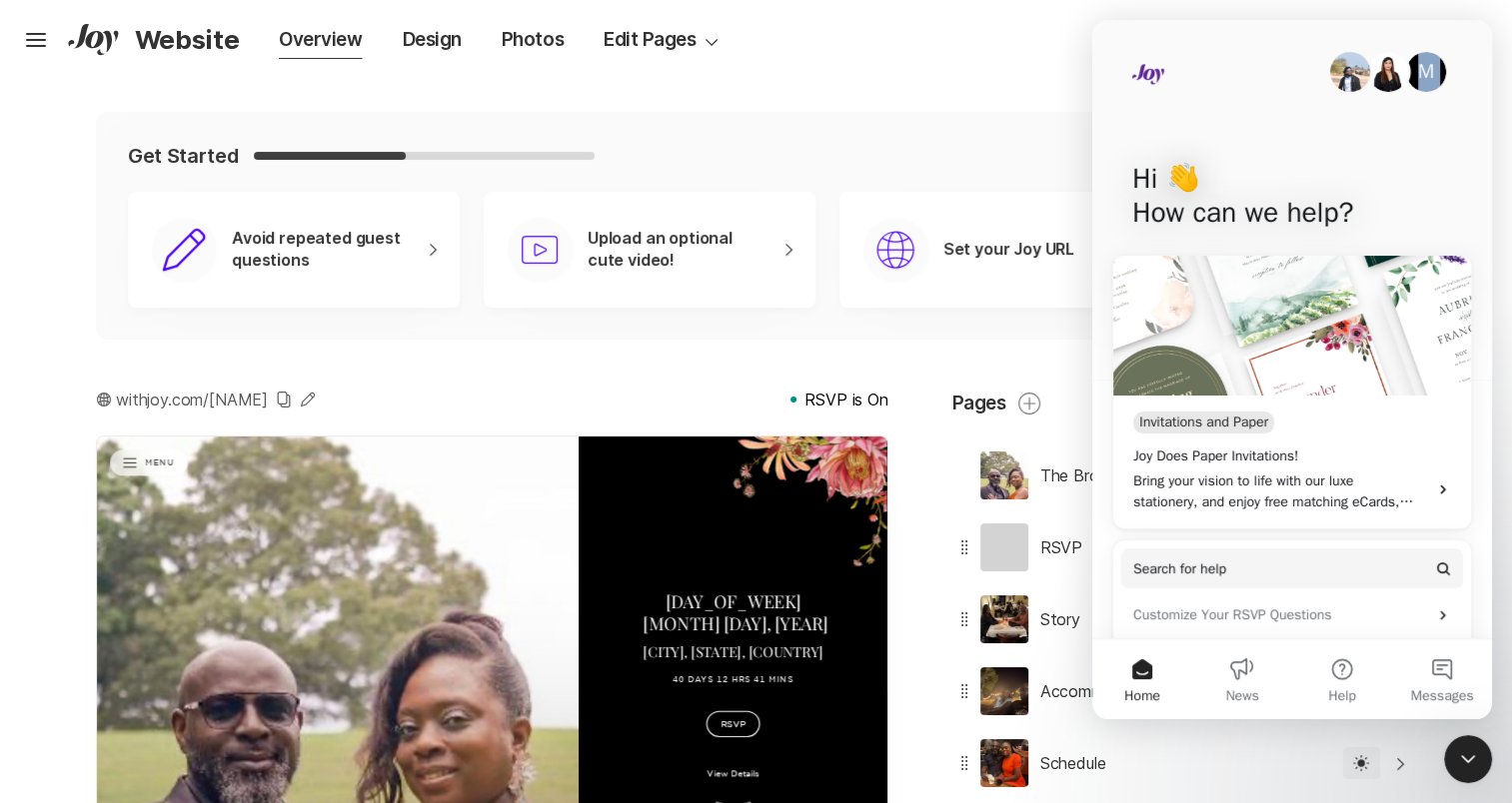 click on "M Hi 👋 How can we help?" at bounding box center [1292, 200] 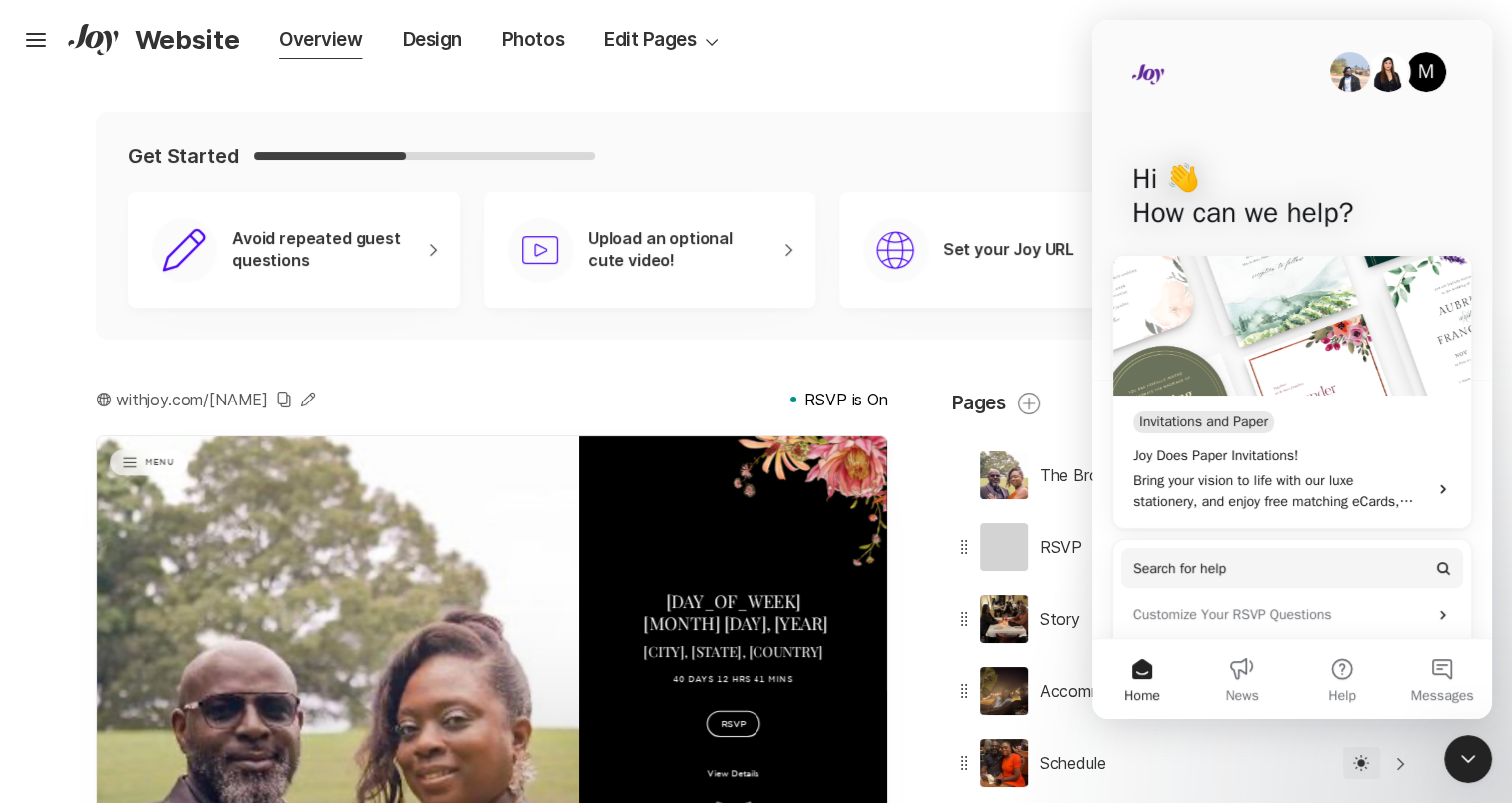 click on "M Hi 👋 How can we help?" at bounding box center [1292, 200] 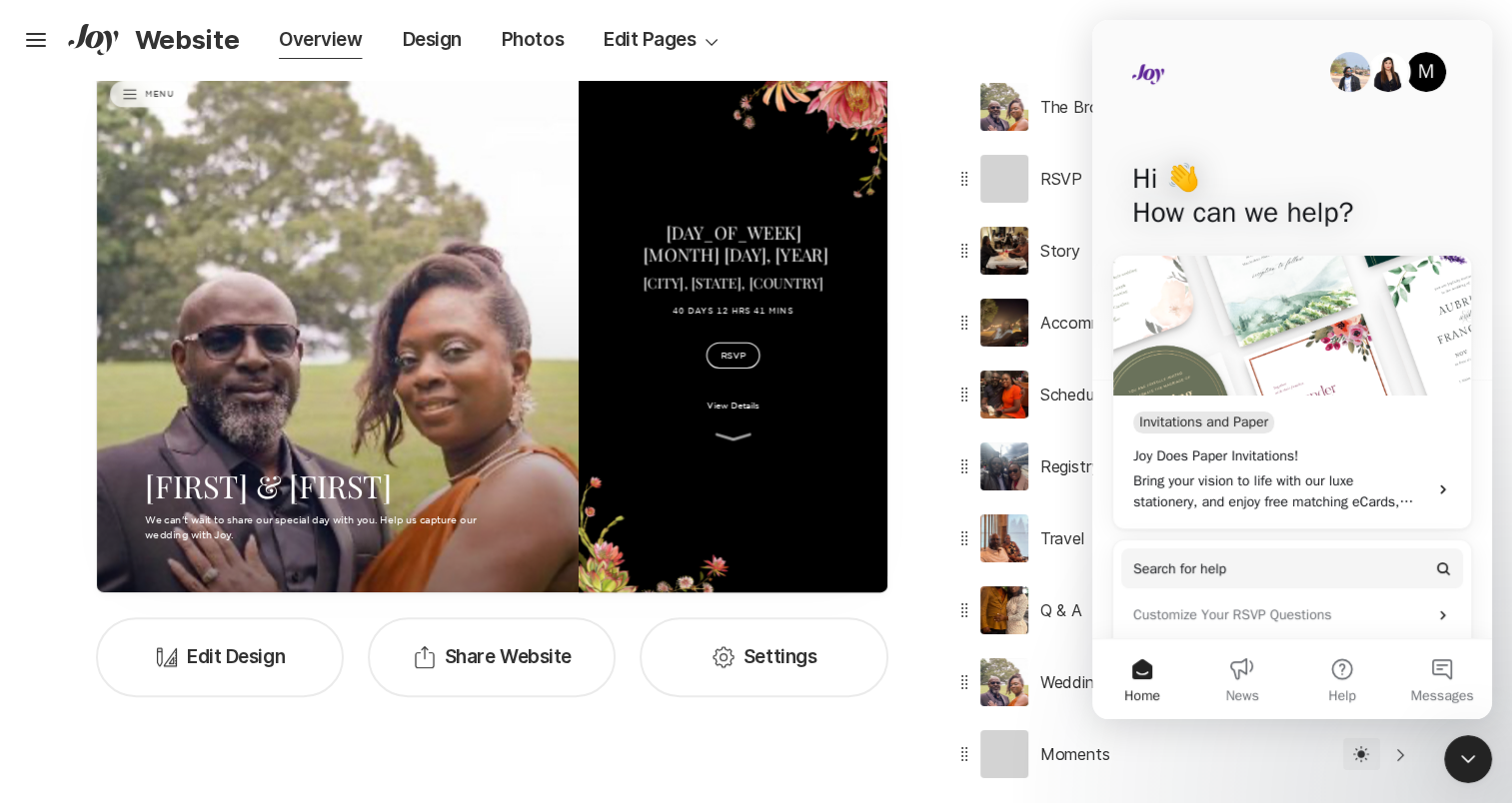 scroll, scrollTop: 431, scrollLeft: 0, axis: vertical 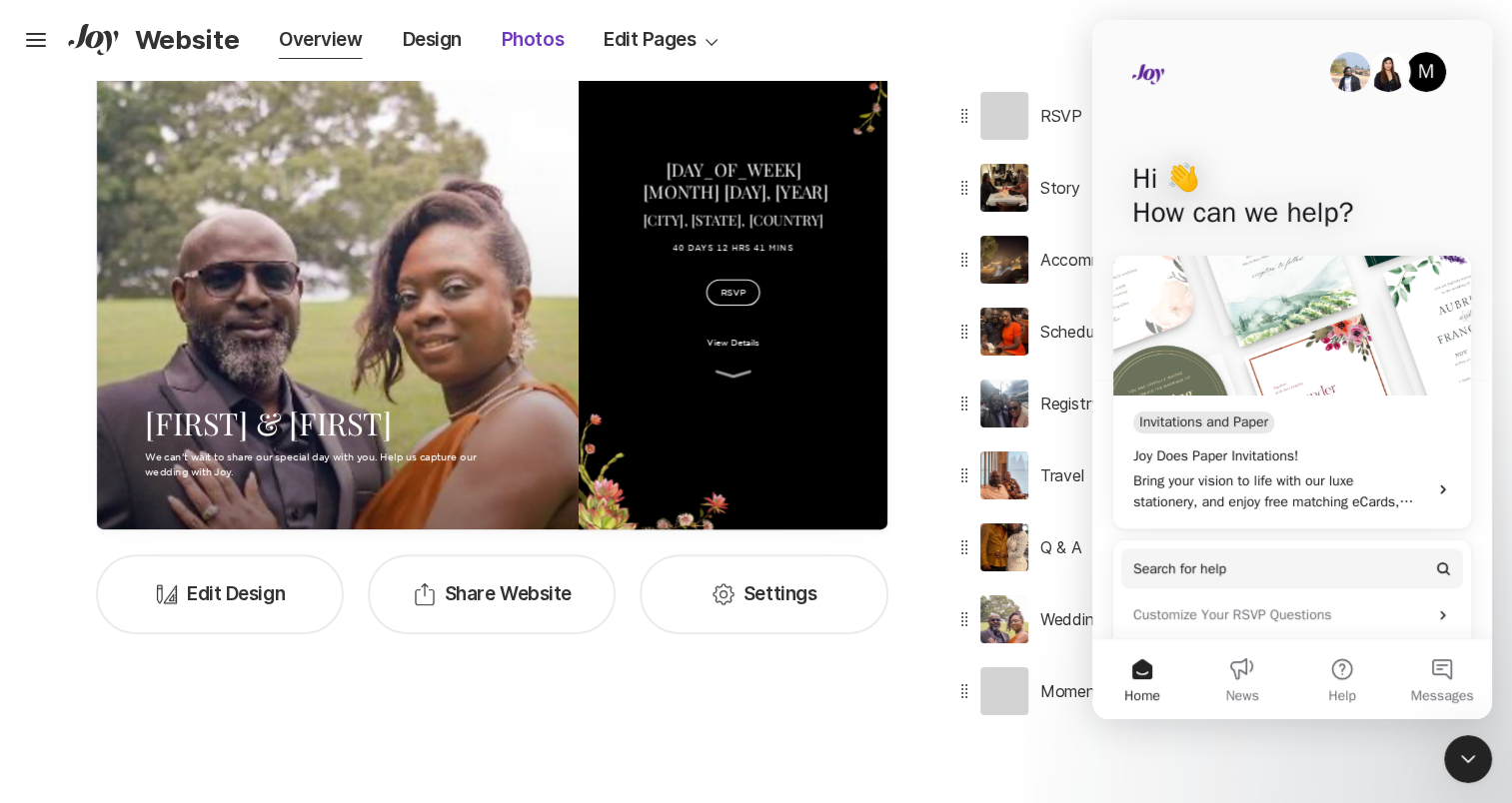 click on "Photos" at bounding box center [533, 40] 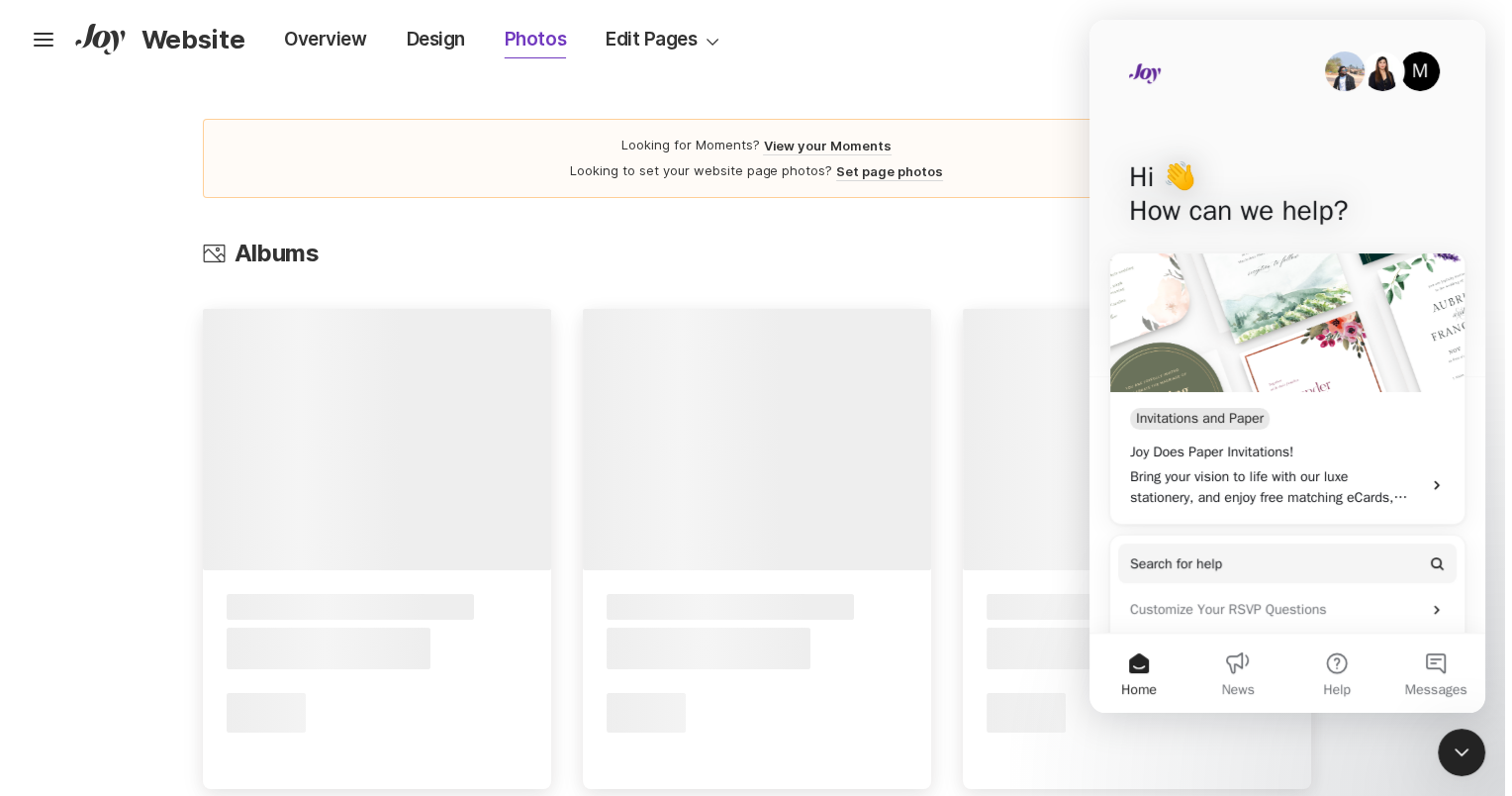 scroll, scrollTop: 0, scrollLeft: 0, axis: both 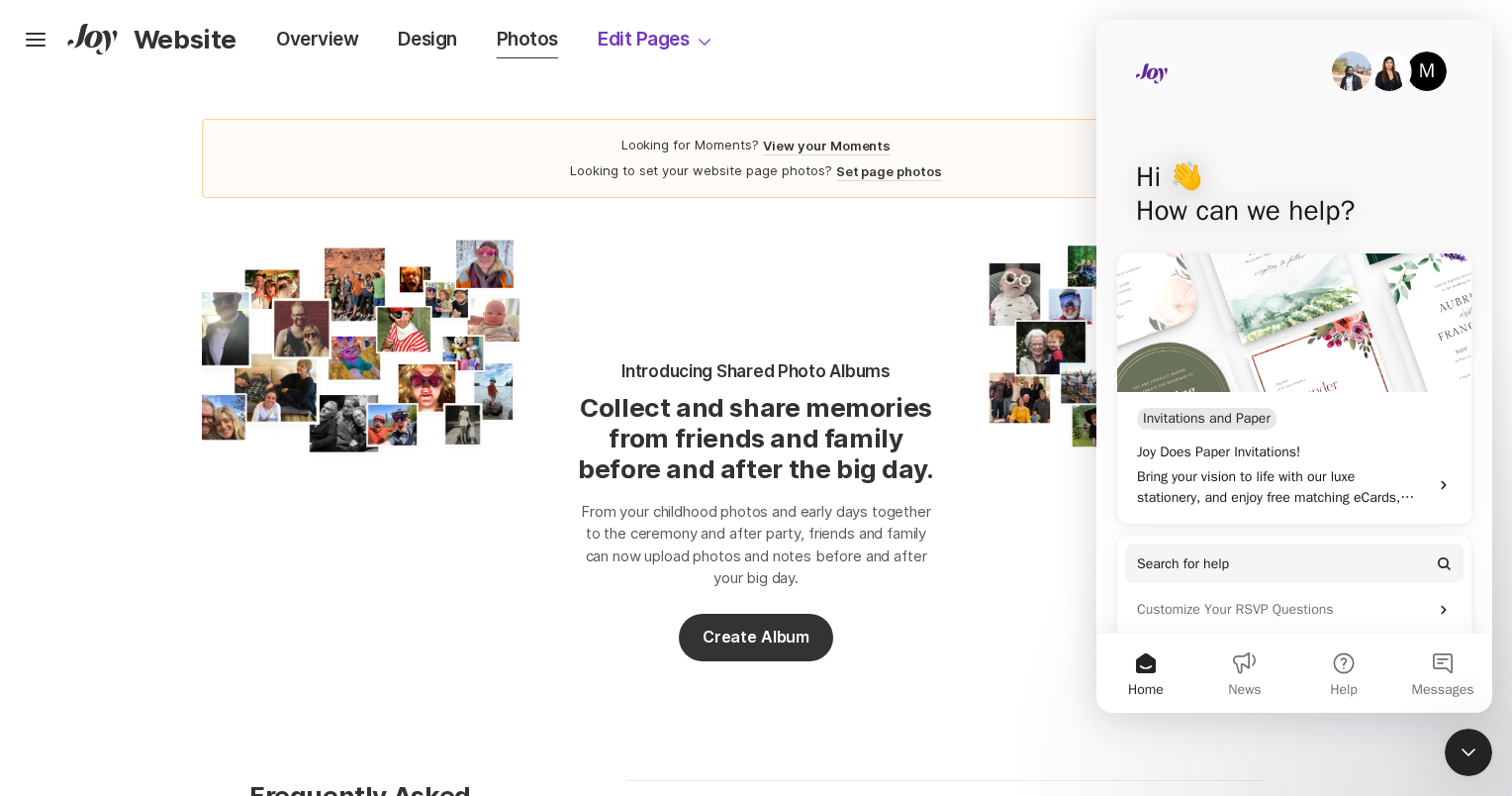 click on "Edit Pages Option Select Down" at bounding box center [657, 40] 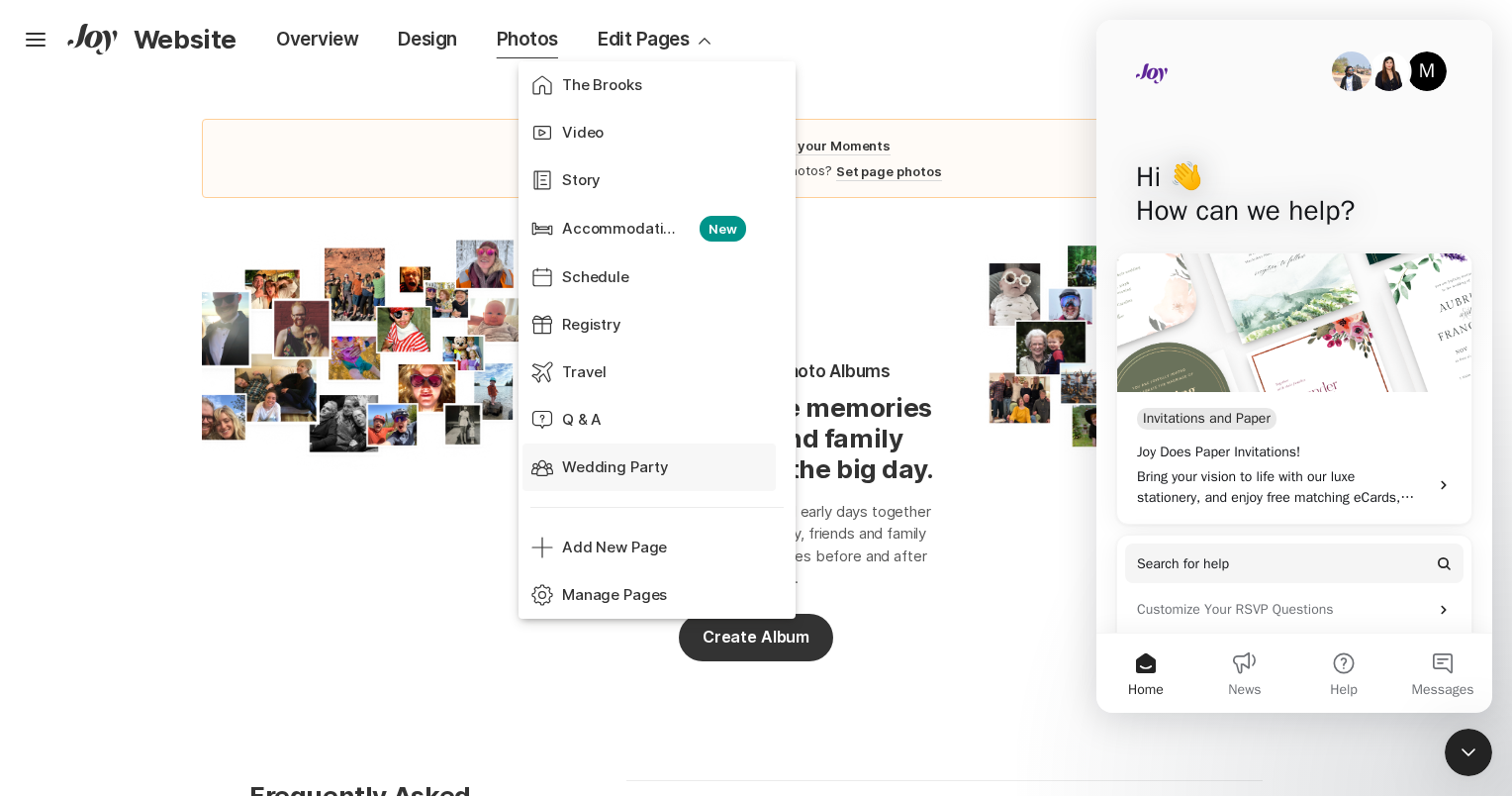click on "Wedding Party" at bounding box center [615, 467] 